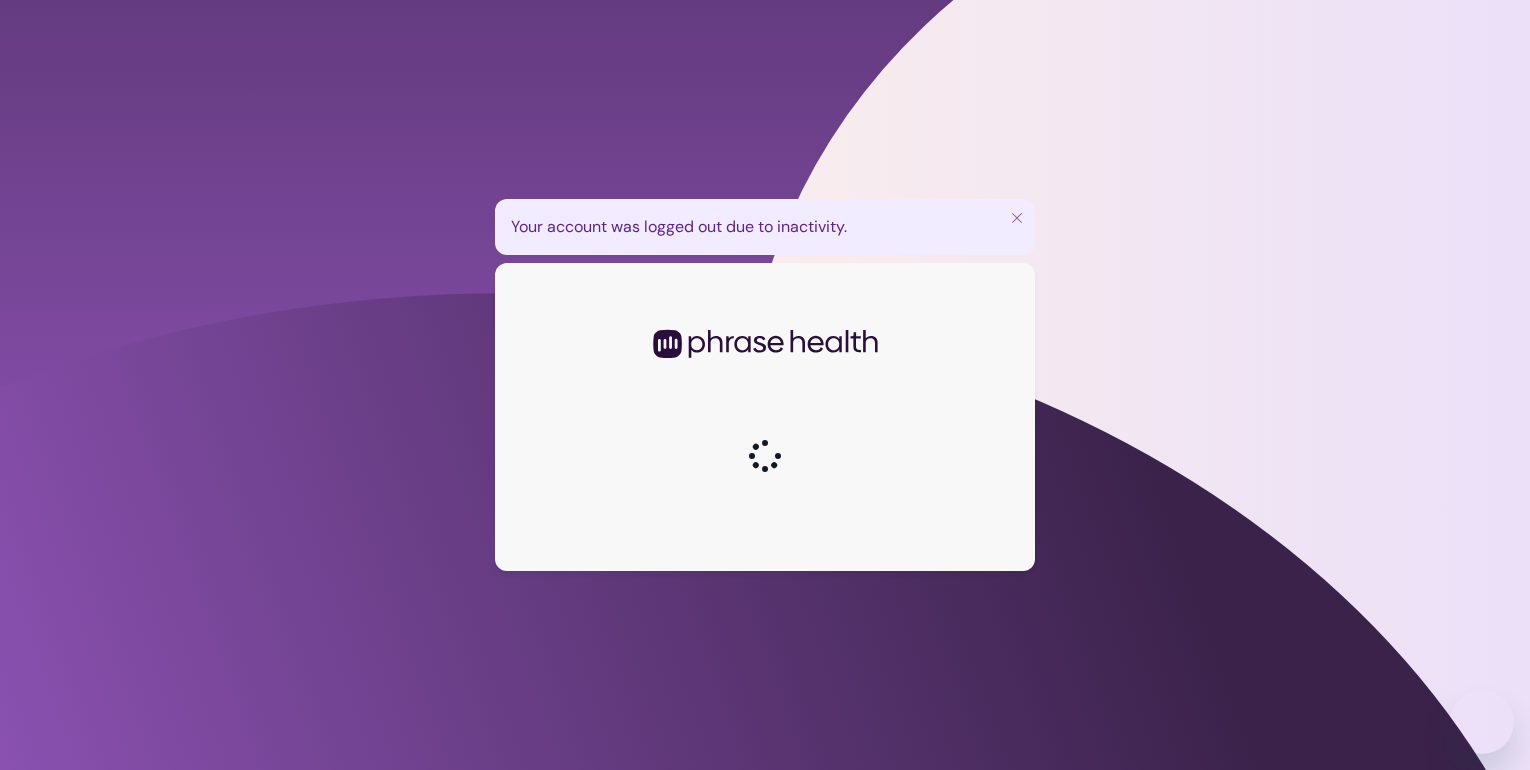scroll, scrollTop: 0, scrollLeft: 0, axis: both 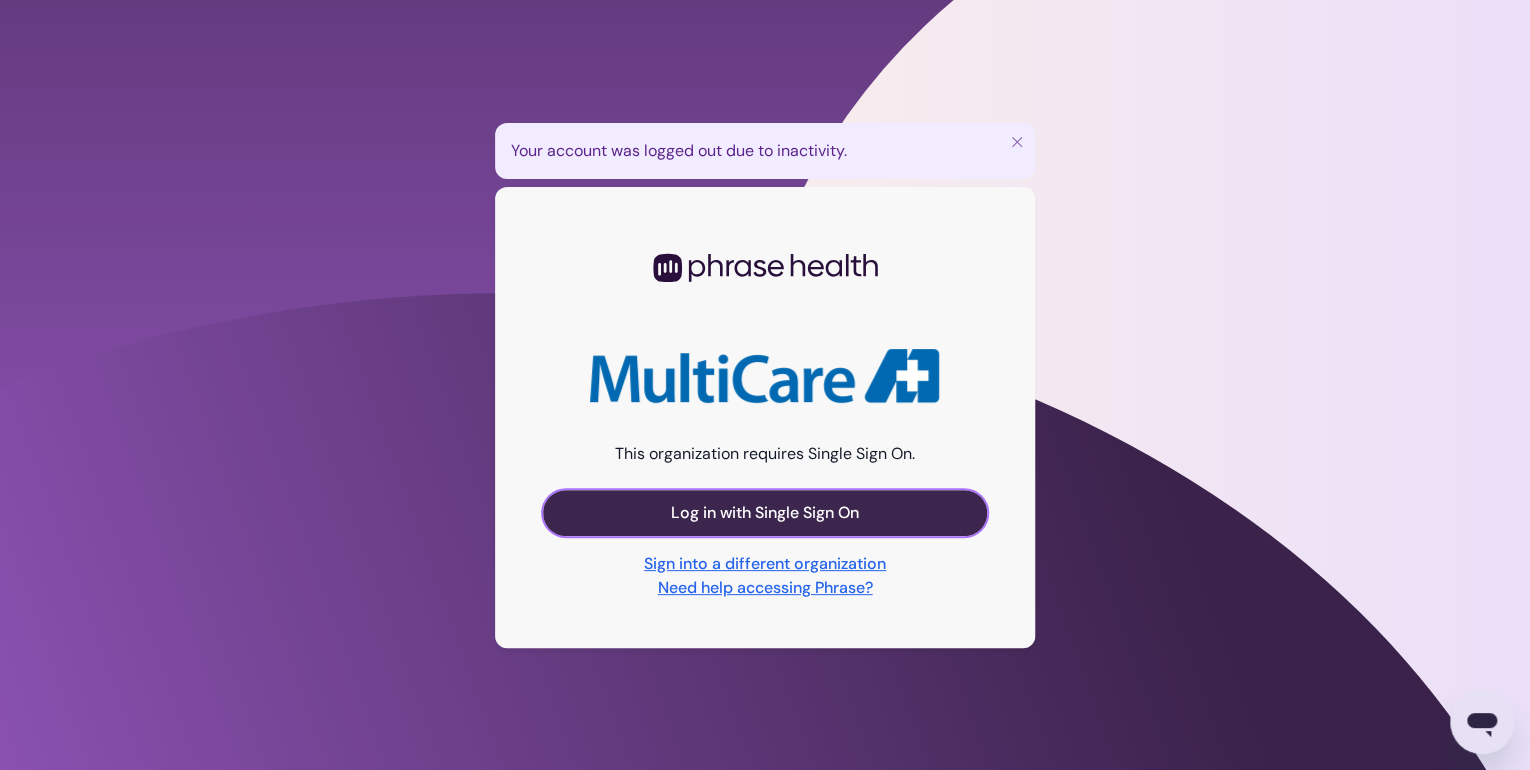 click on "Log in with Single Sign On" at bounding box center (765, 513) 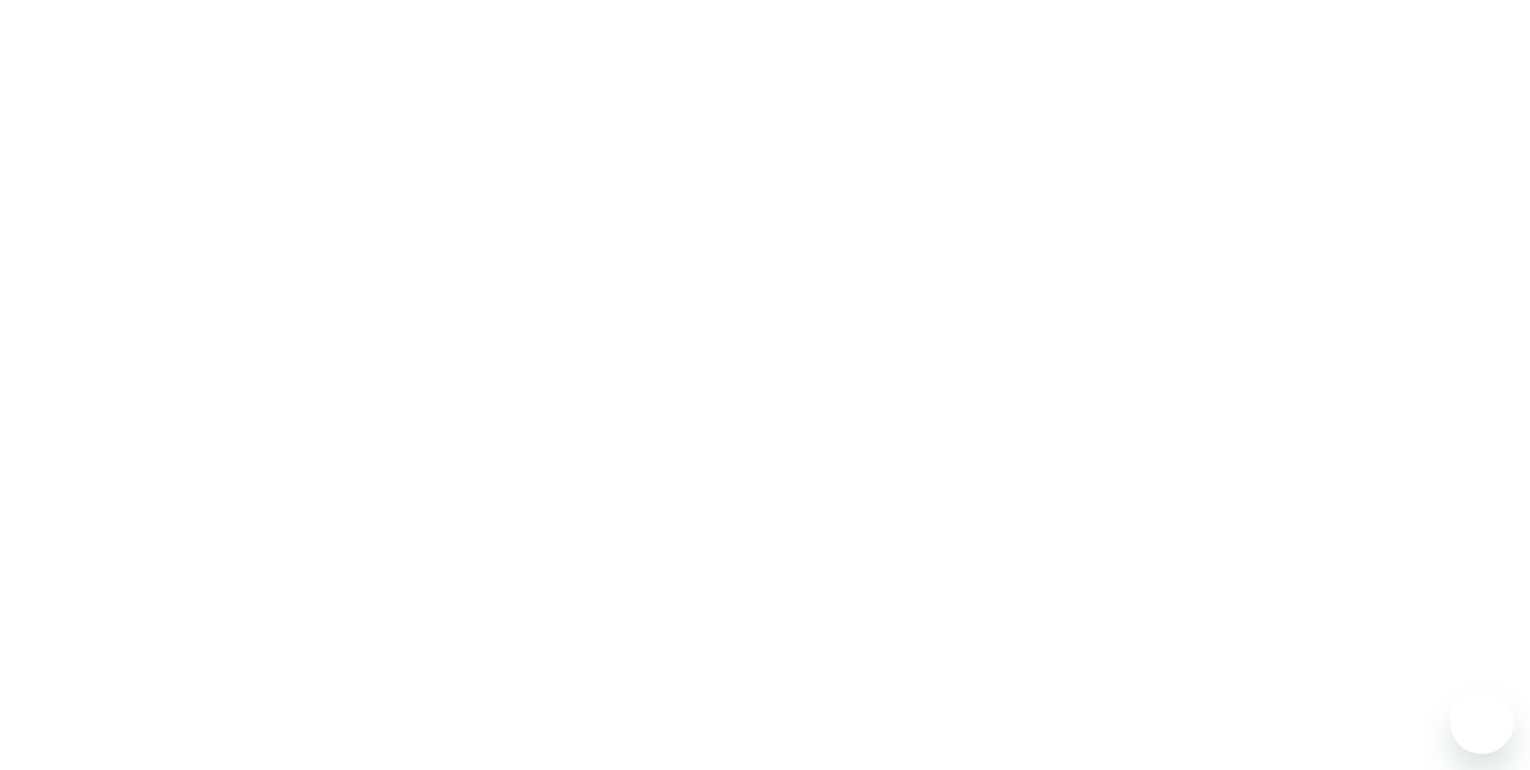 scroll, scrollTop: 0, scrollLeft: 0, axis: both 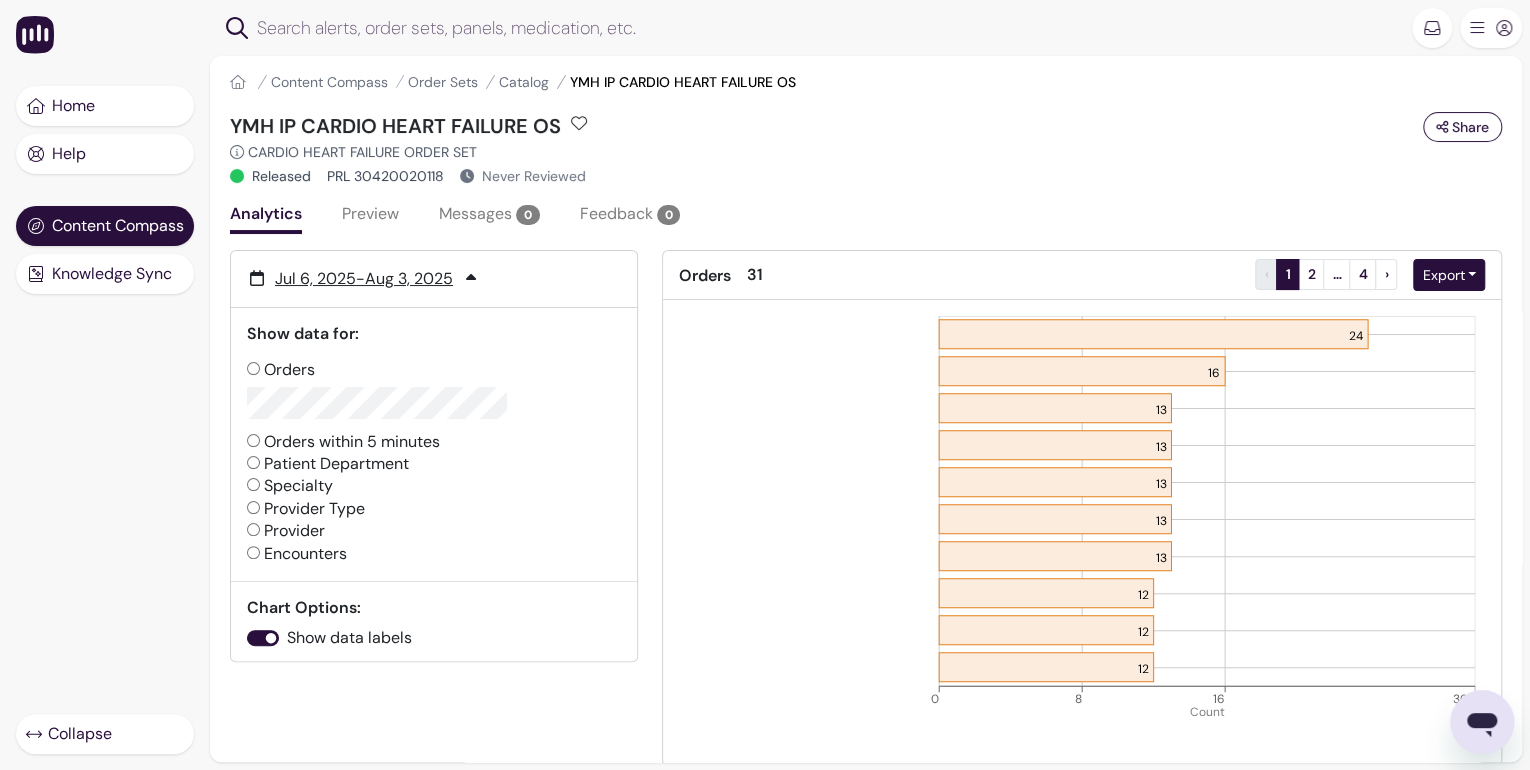click on "Preview" at bounding box center (370, 216) 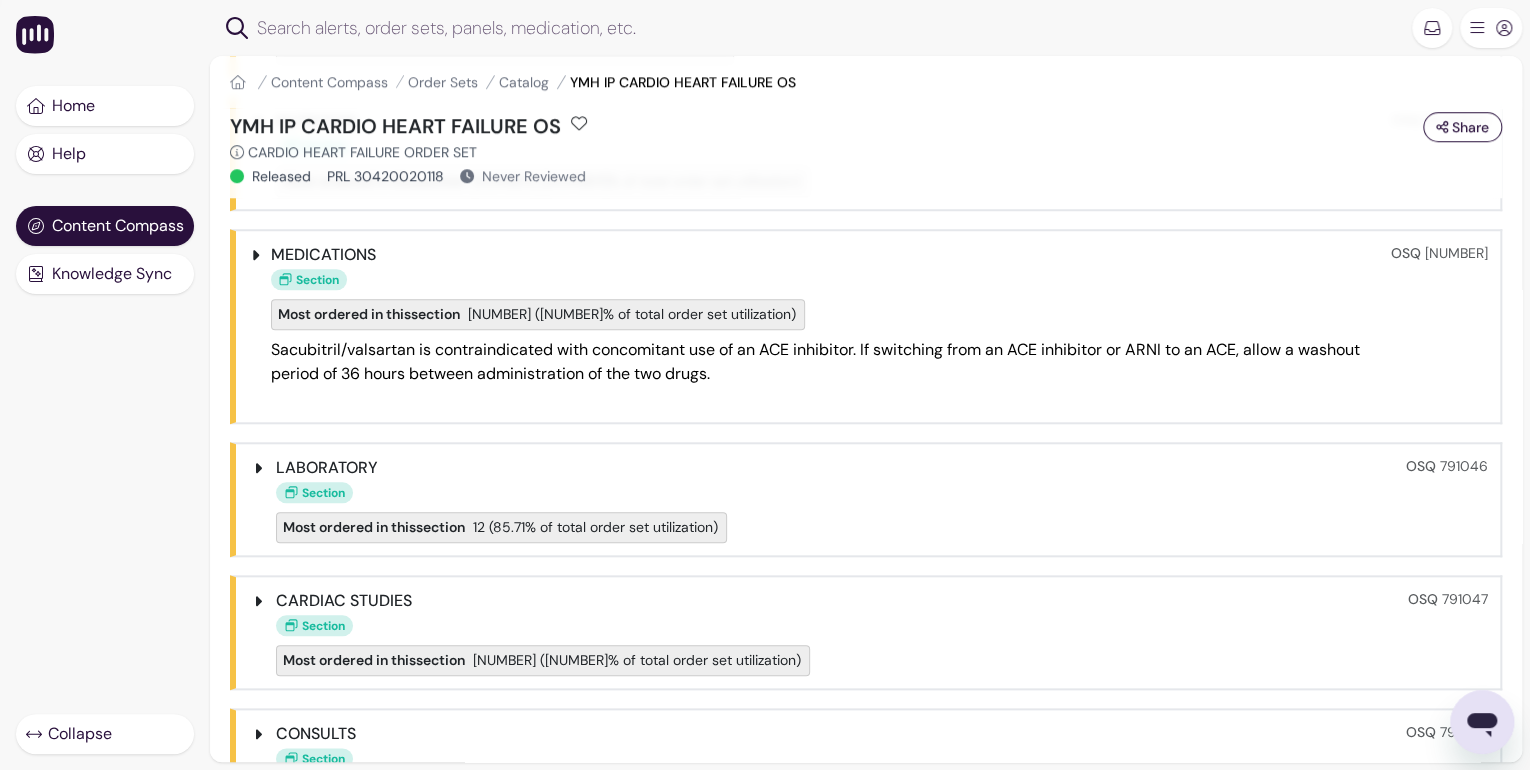 scroll, scrollTop: 729, scrollLeft: 0, axis: vertical 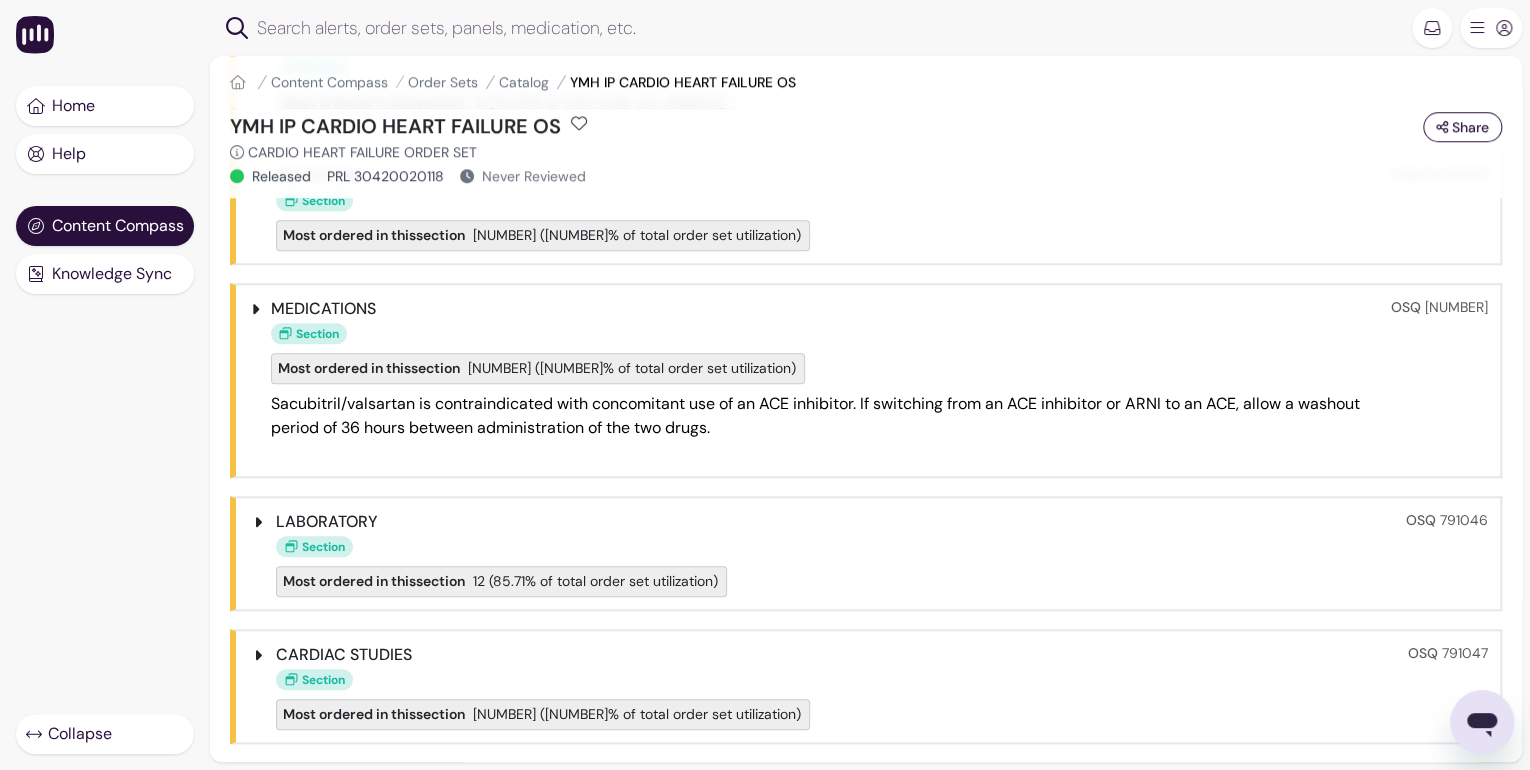 click 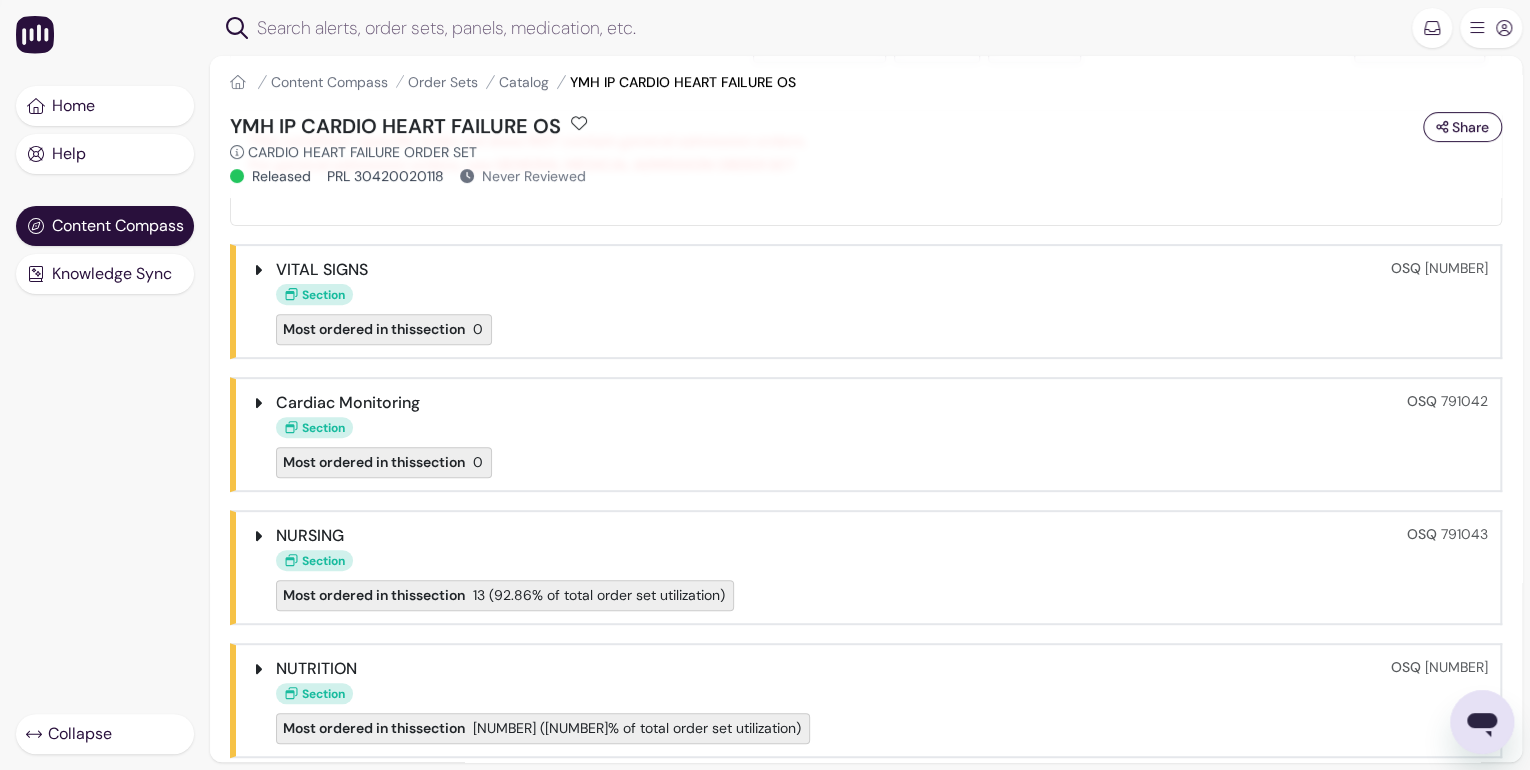 scroll, scrollTop: 400, scrollLeft: 0, axis: vertical 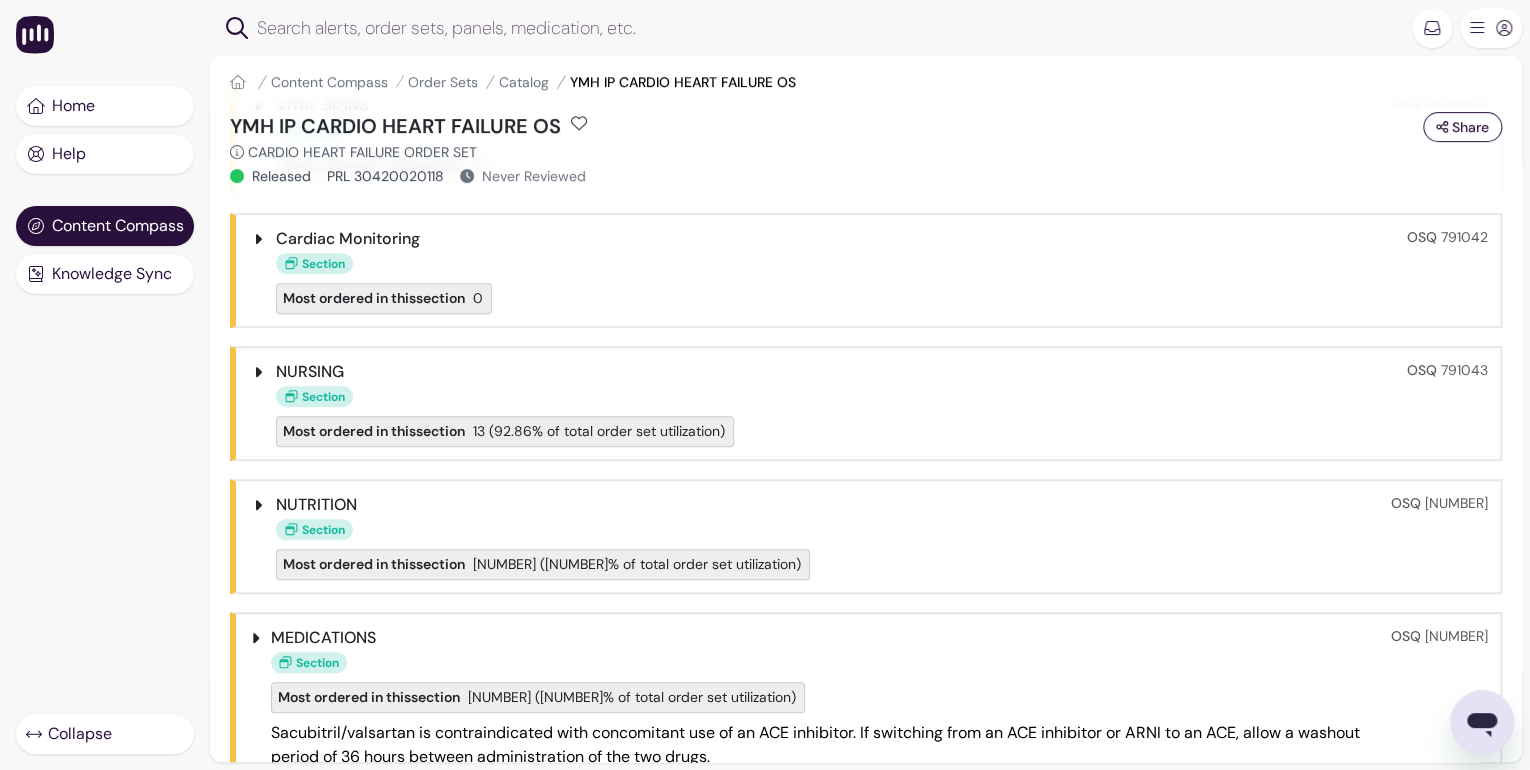 click 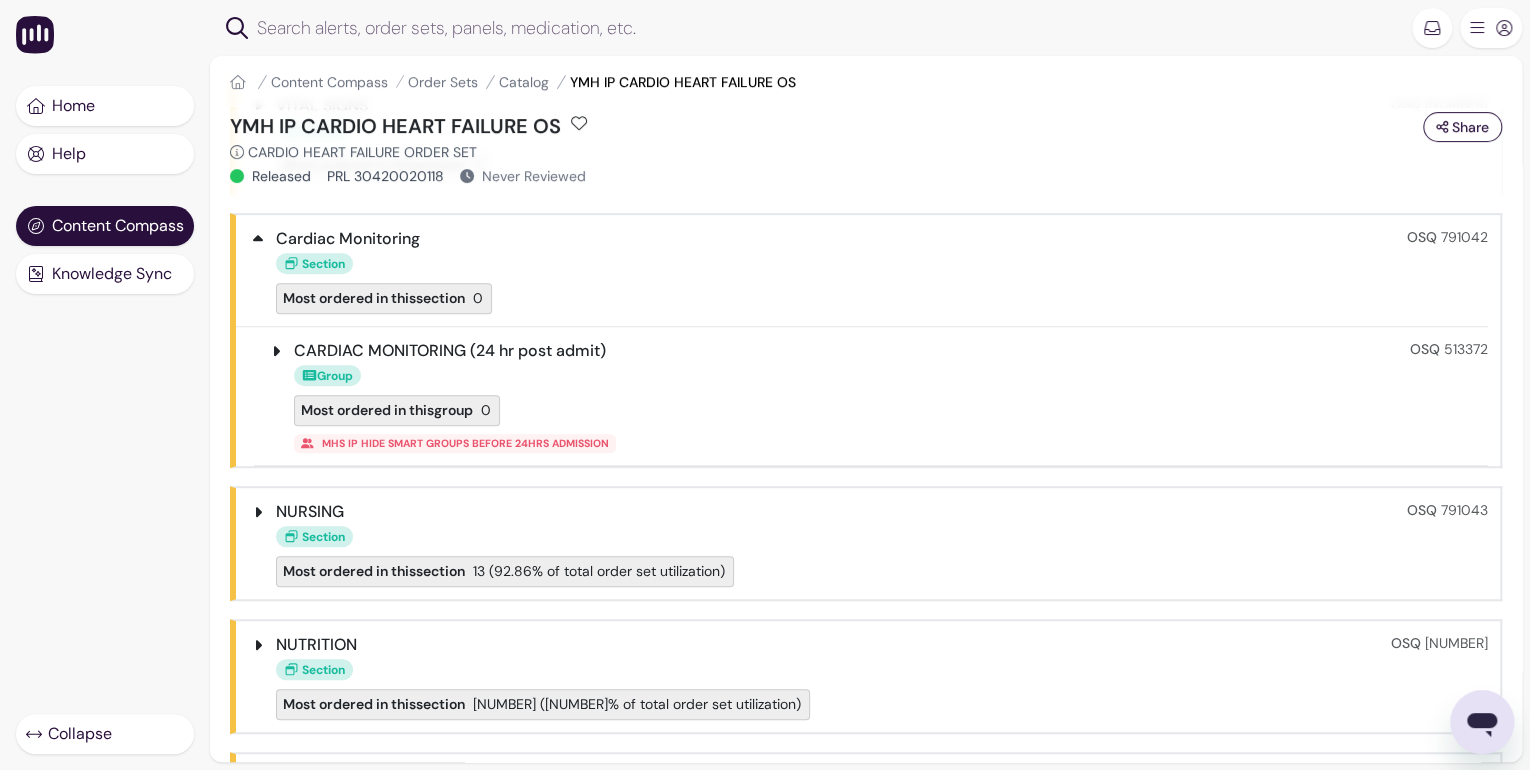 click on "CARDIAC MONITORING (24 hr post admit)  Group Most ordered in this  group 0 MHS IP HIDE SMART GROUPS BEFORE 24HRS ADMISSION OSQ   513372" at bounding box center (871, 396) 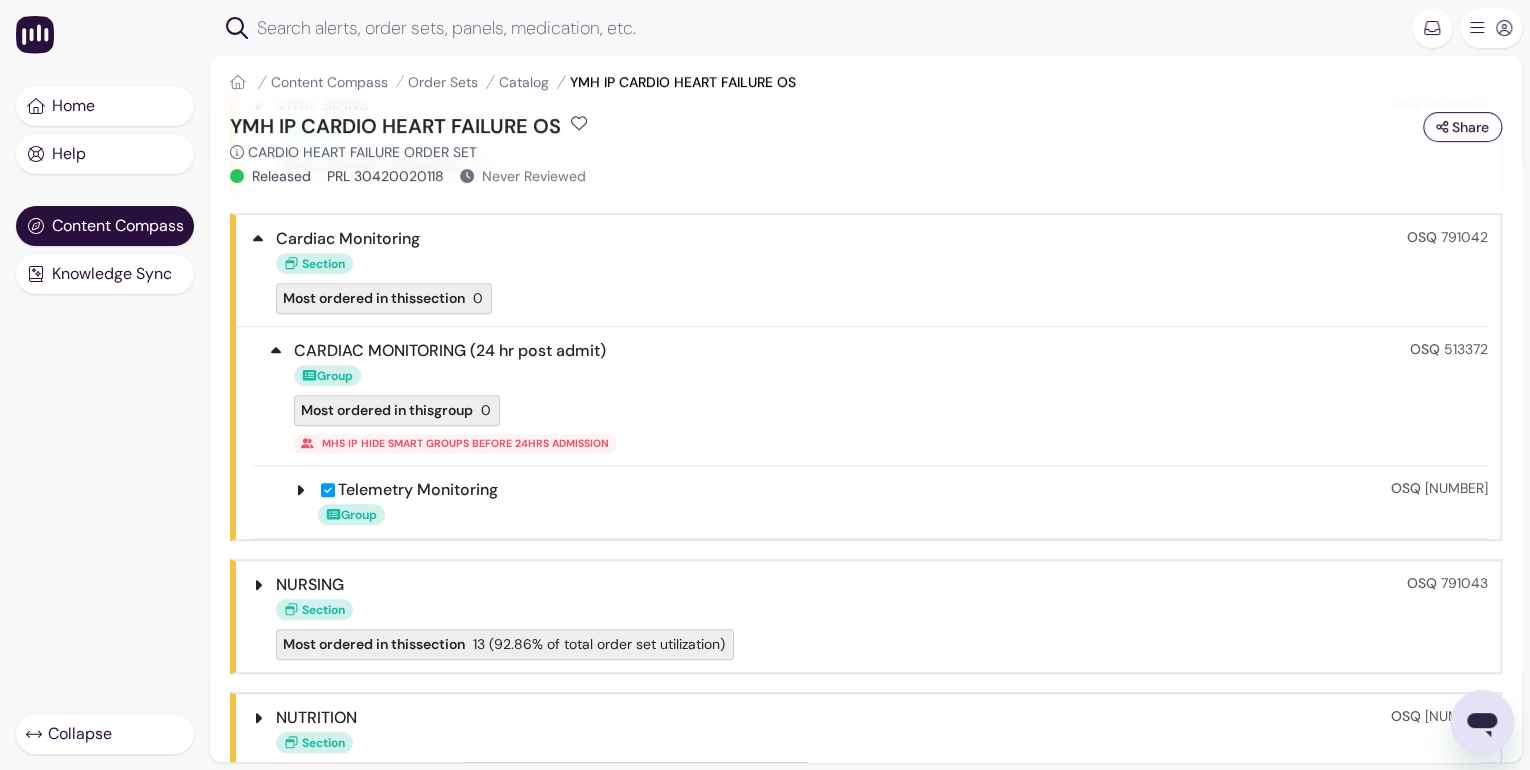 click 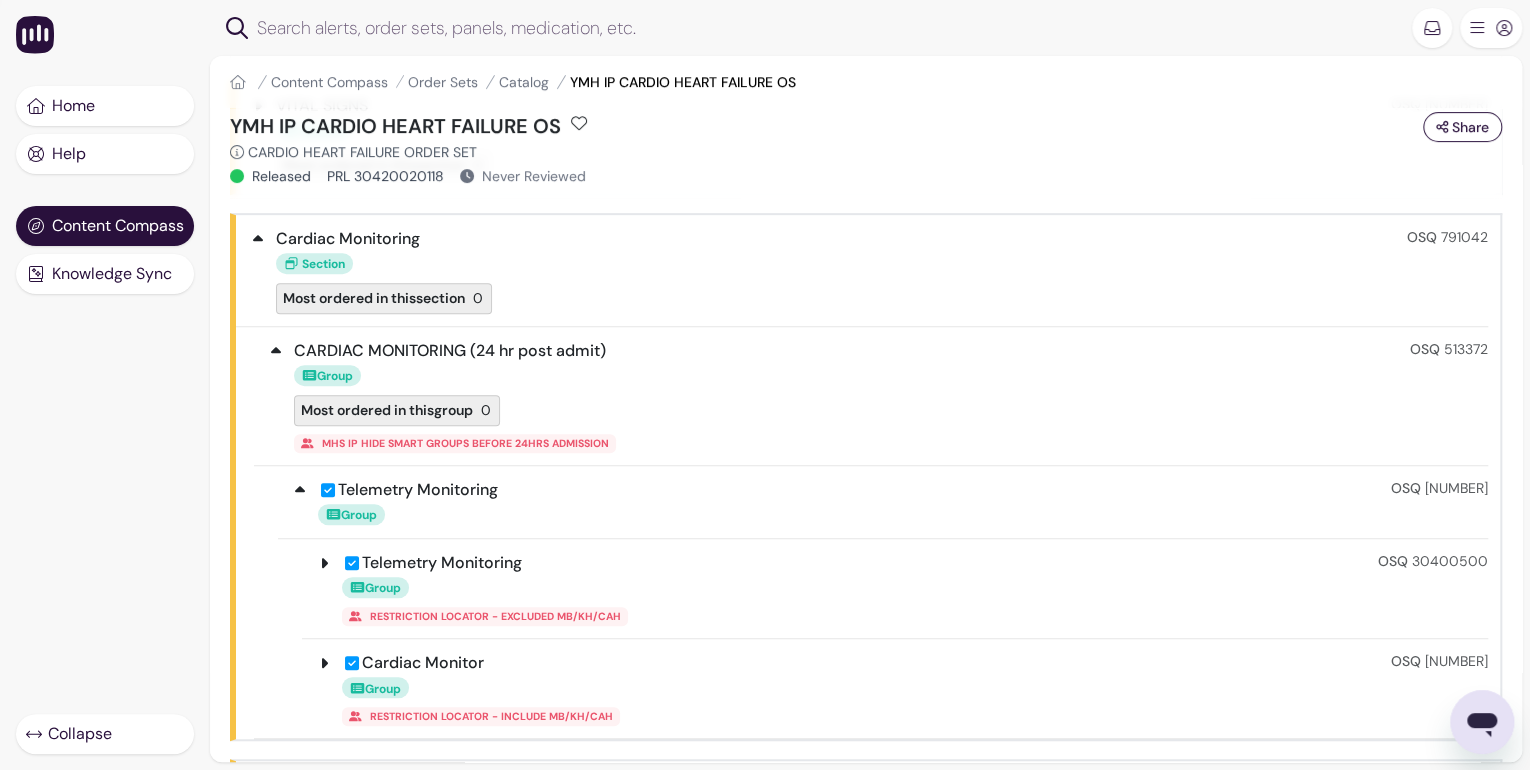 scroll, scrollTop: 800, scrollLeft: 0, axis: vertical 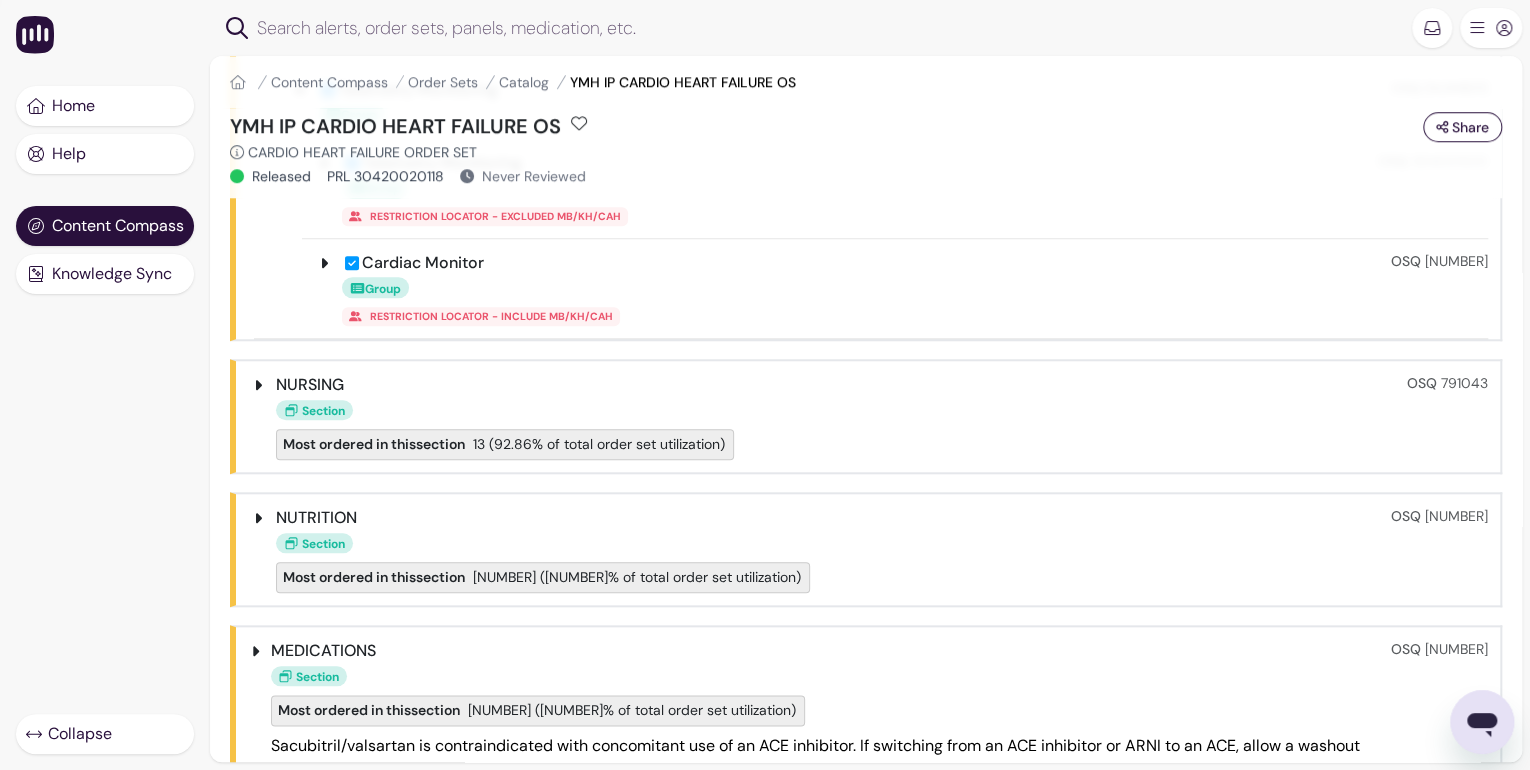 click 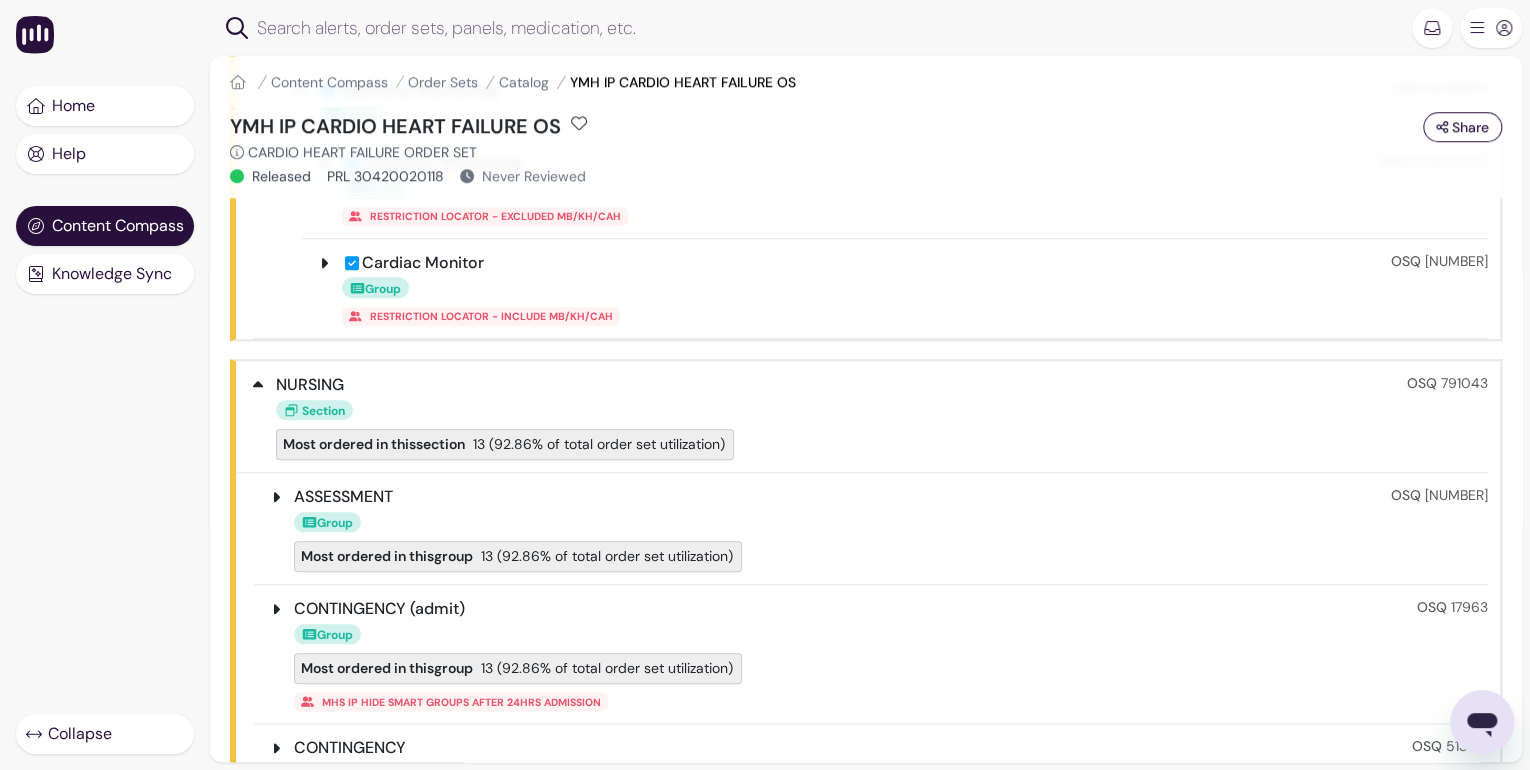 click 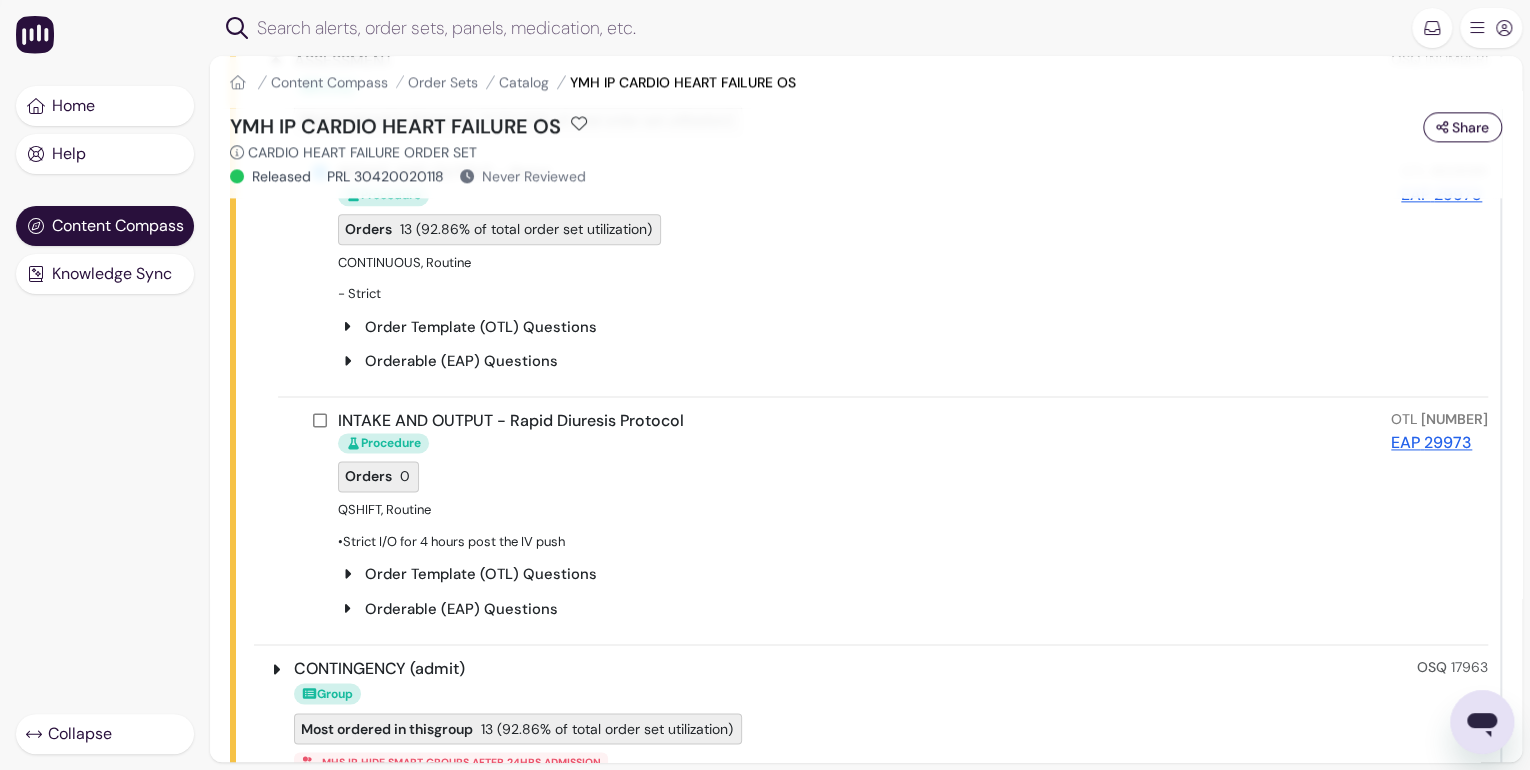 scroll, scrollTop: 1360, scrollLeft: 0, axis: vertical 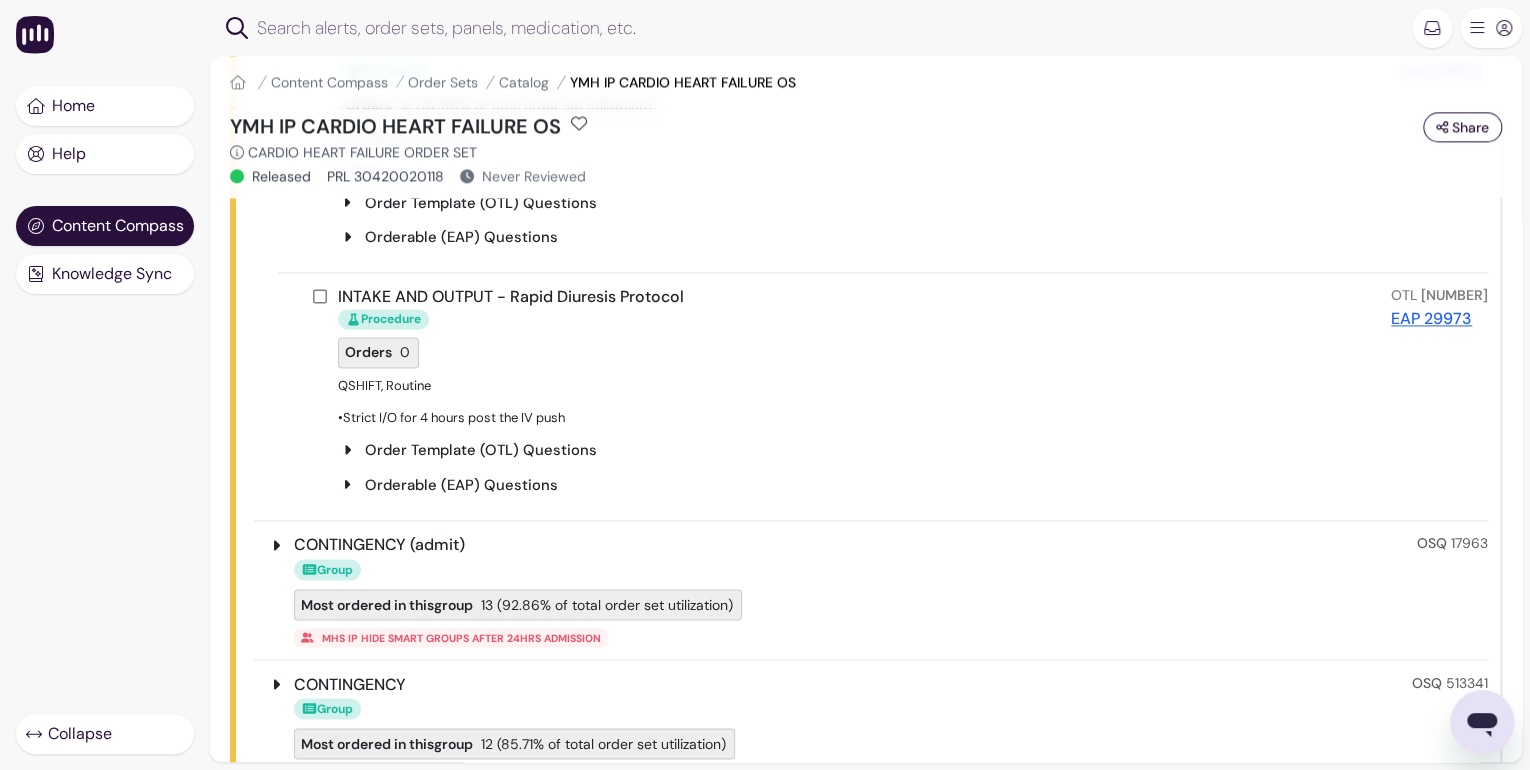 click 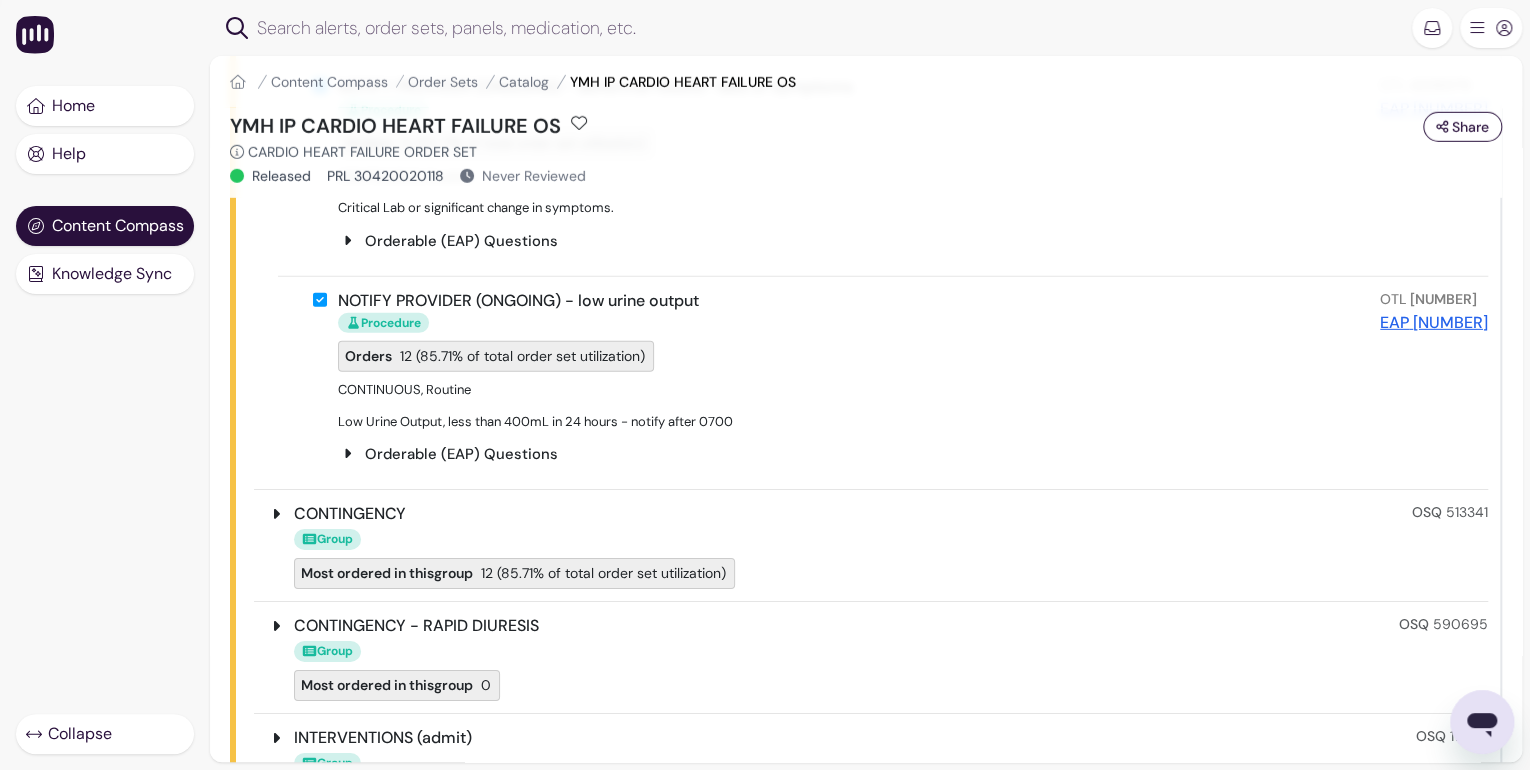 scroll, scrollTop: 3040, scrollLeft: 0, axis: vertical 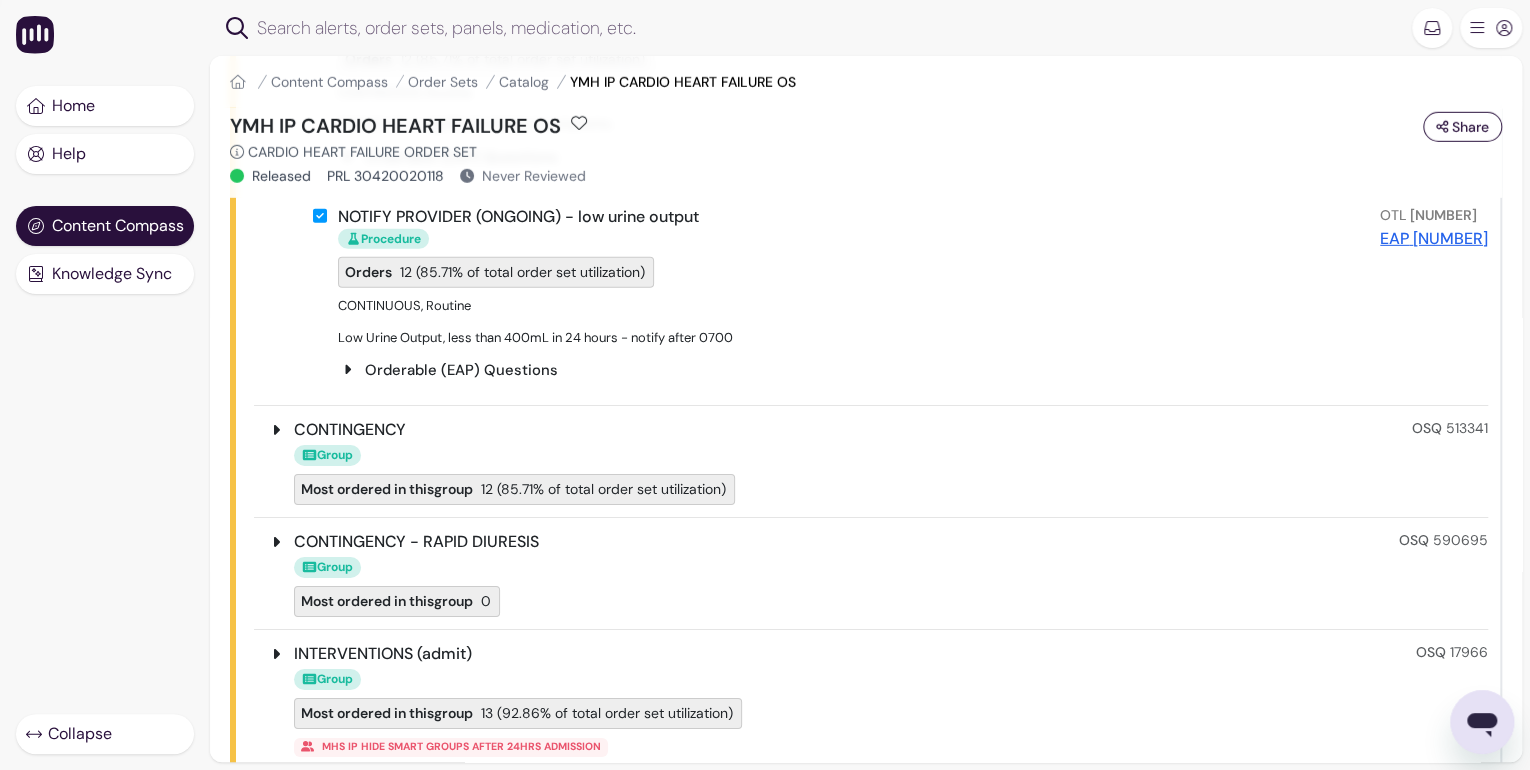 click 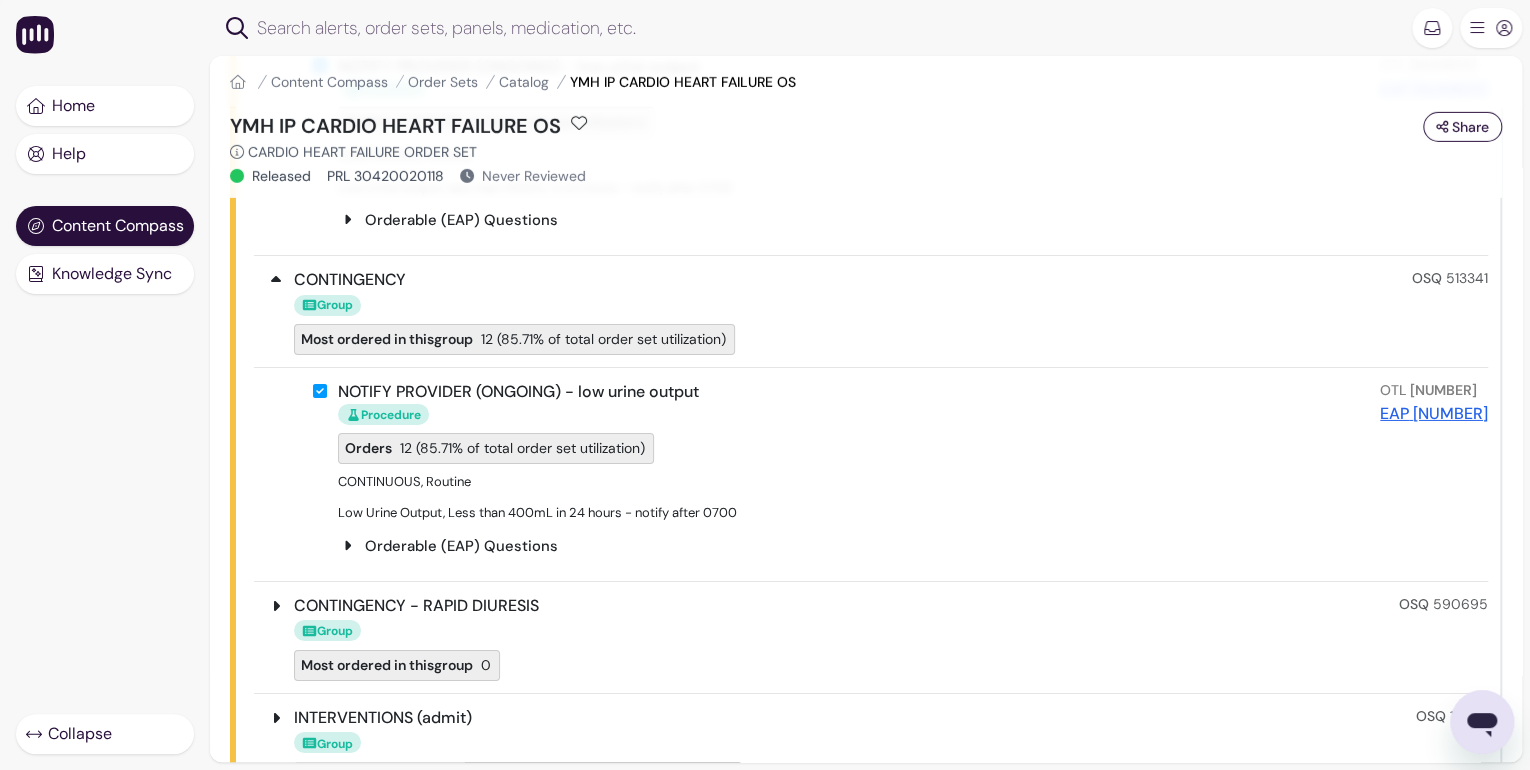 scroll, scrollTop: 3440, scrollLeft: 0, axis: vertical 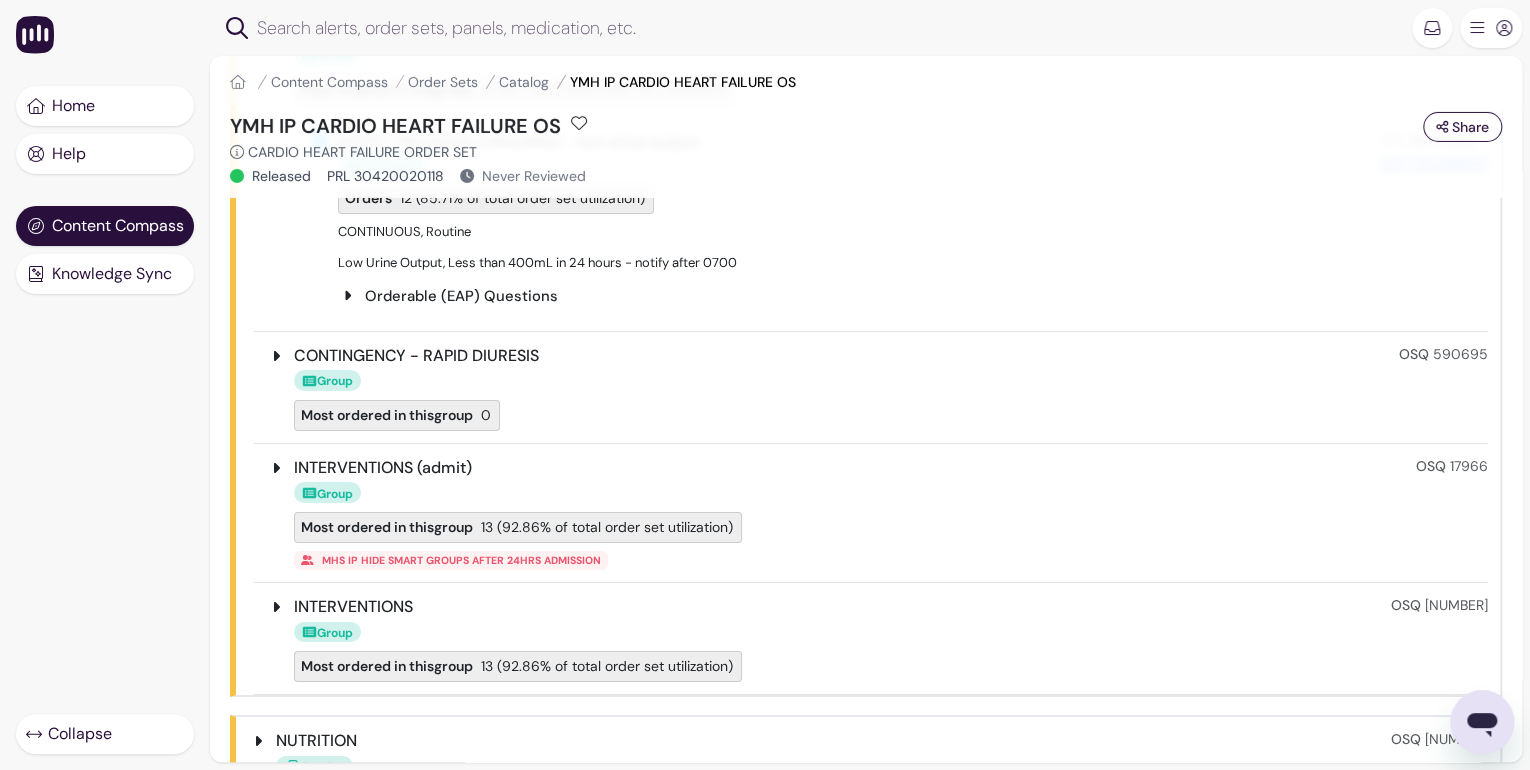 click 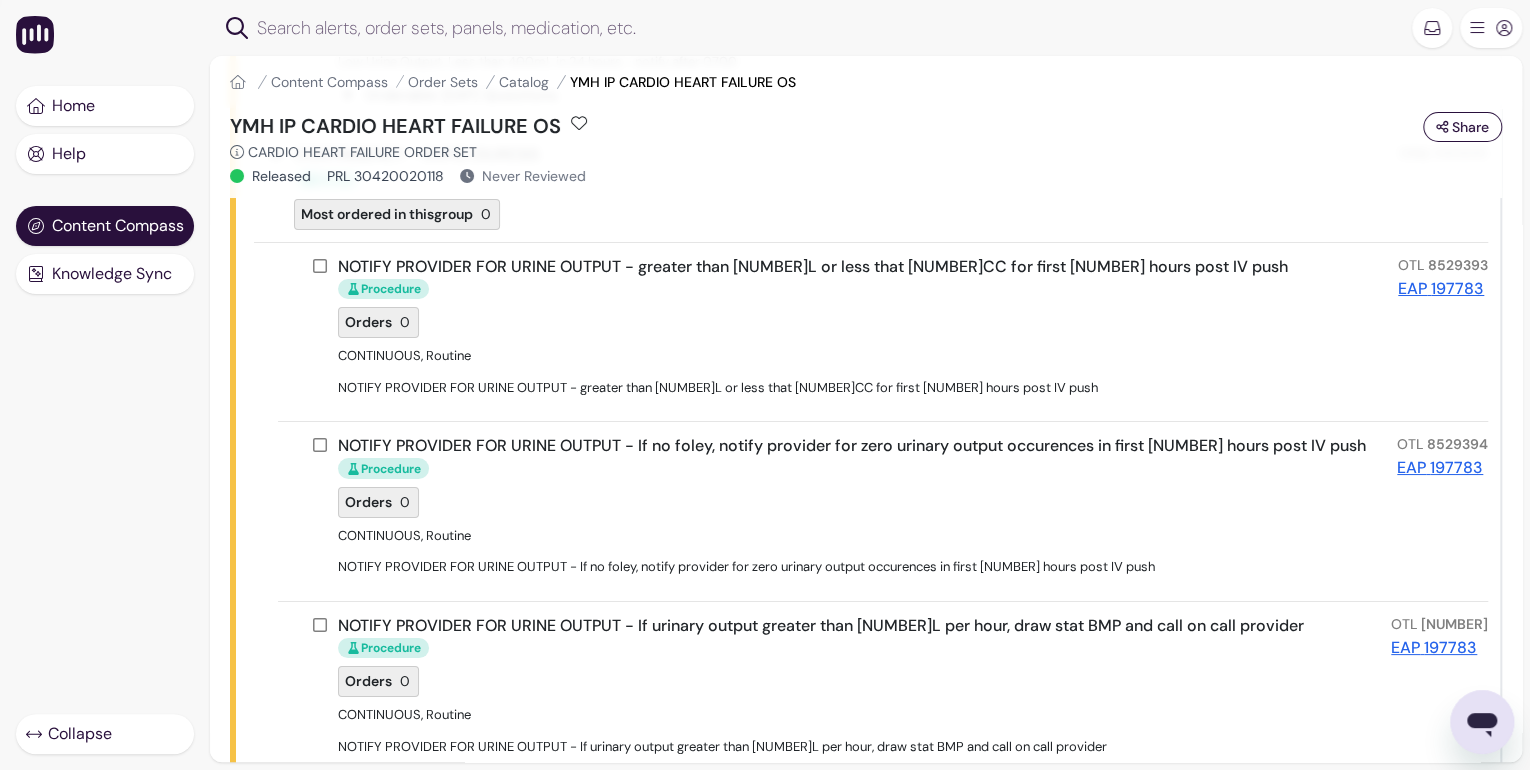 scroll, scrollTop: 3920, scrollLeft: 0, axis: vertical 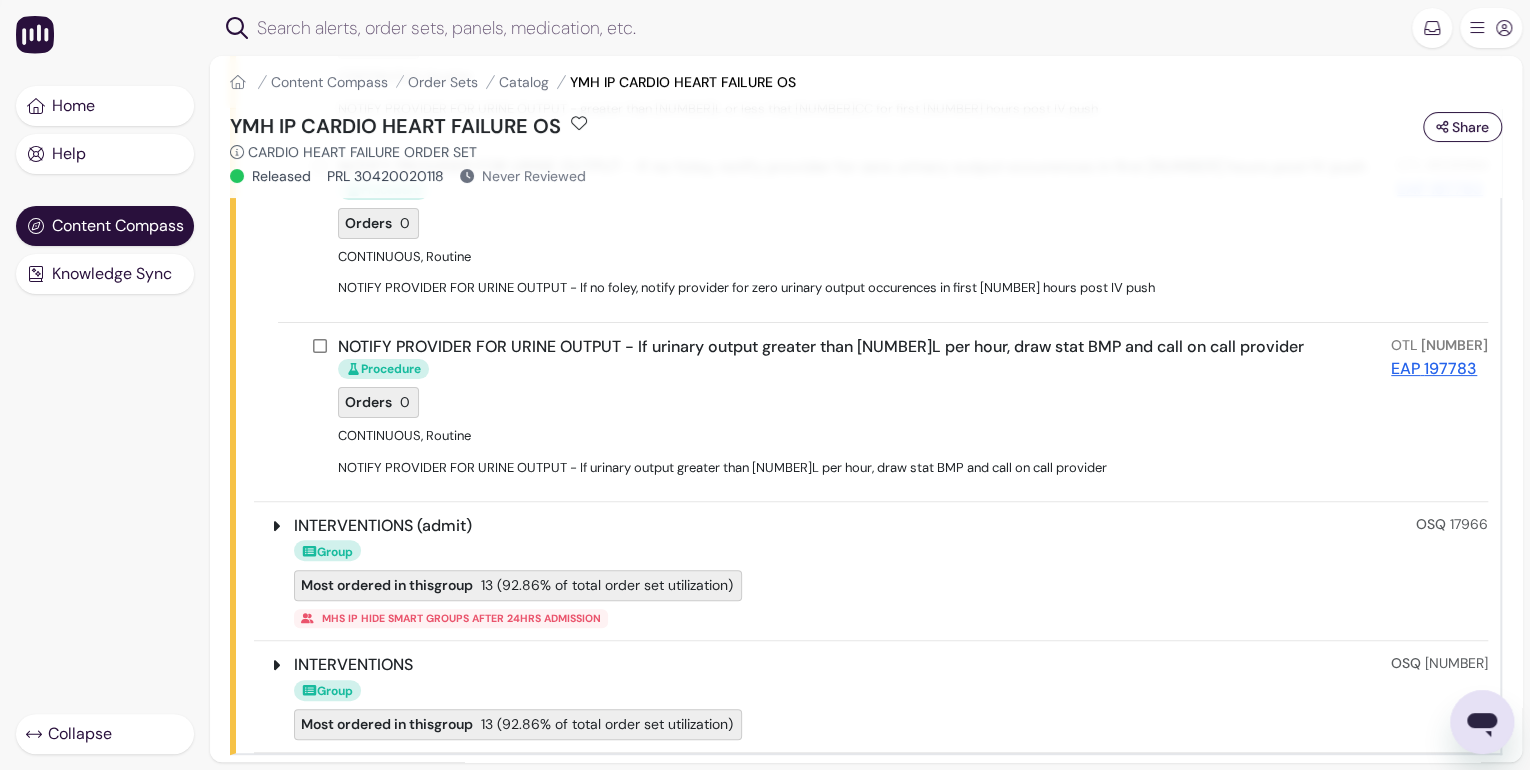 click 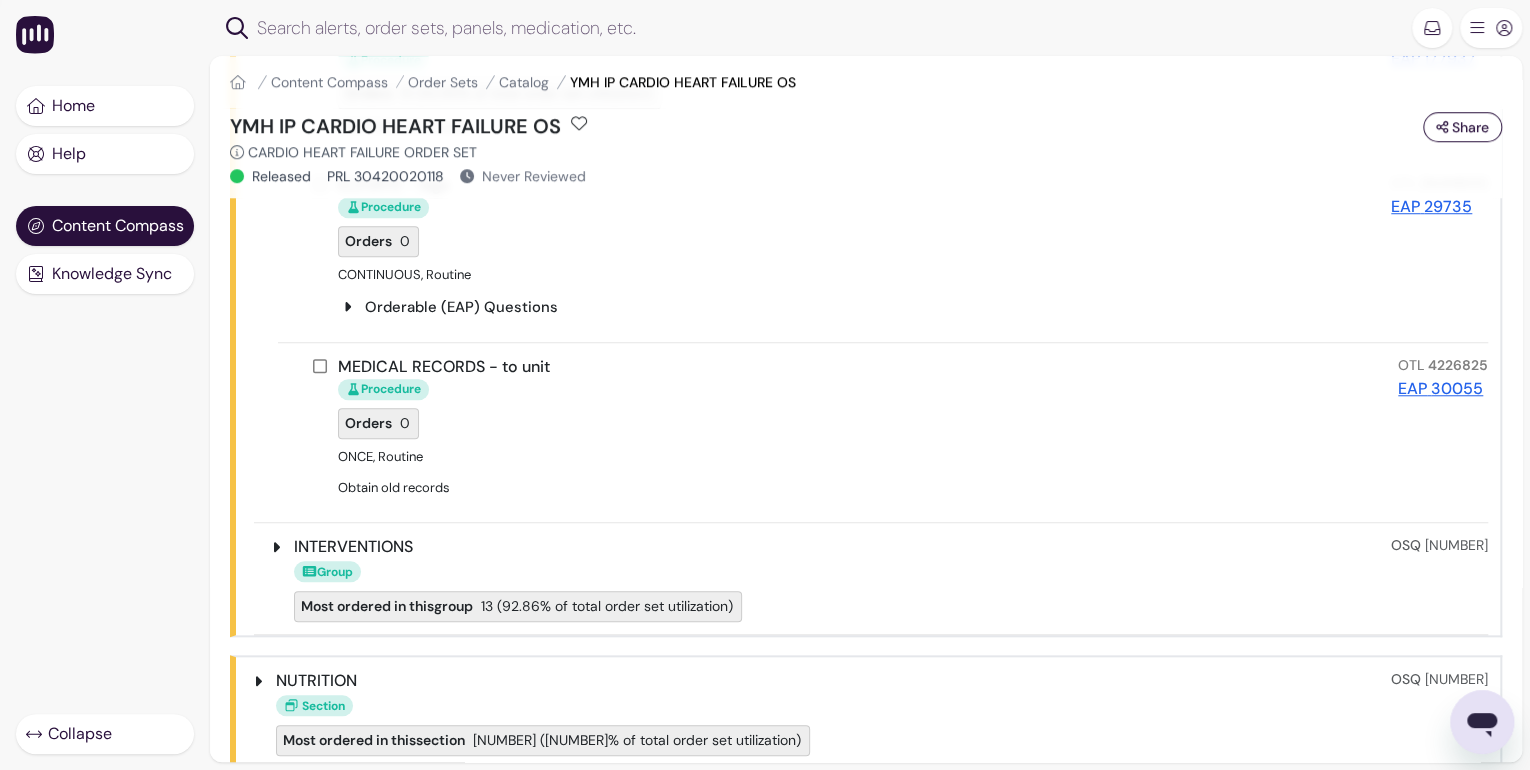 scroll, scrollTop: 4800, scrollLeft: 0, axis: vertical 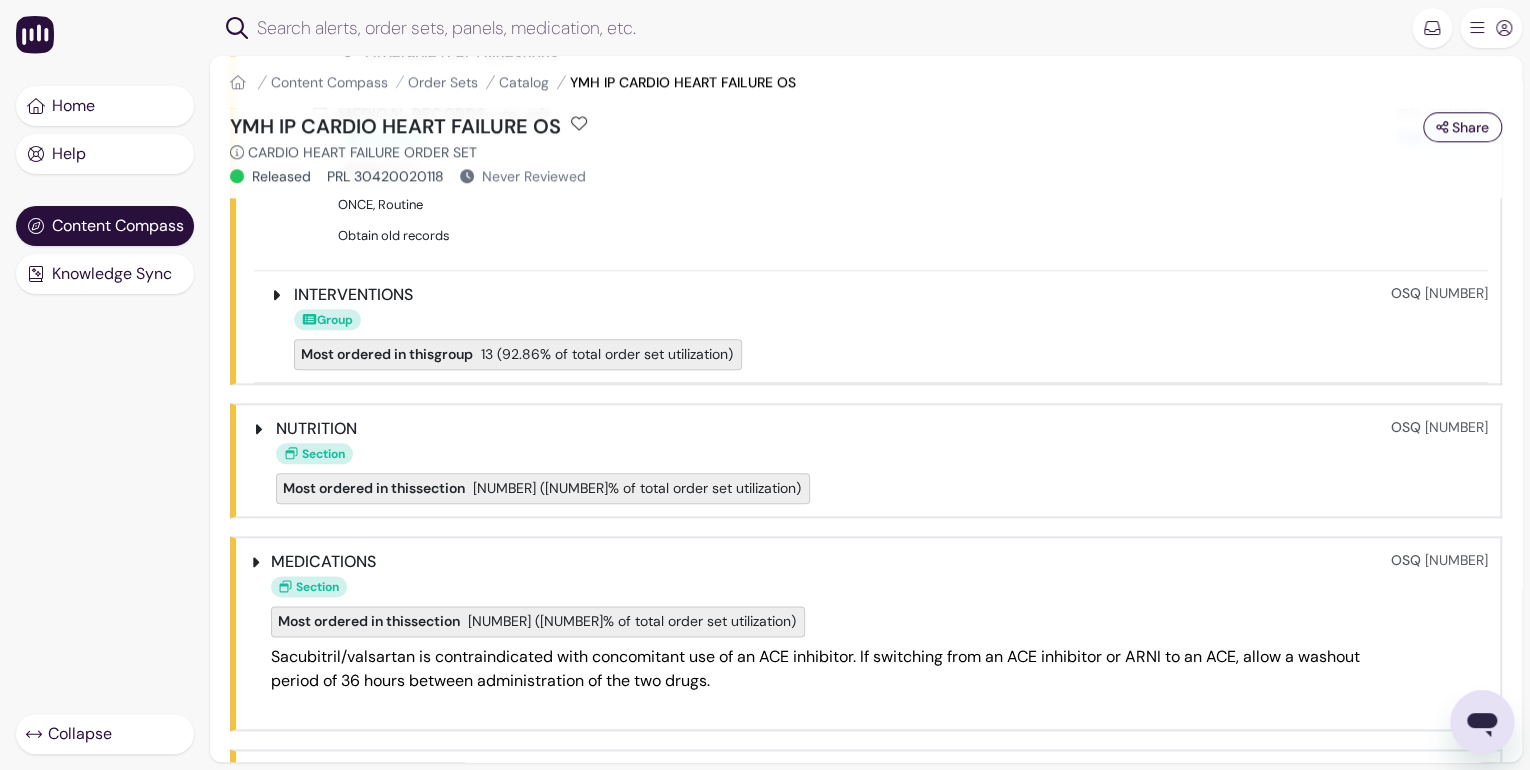 click 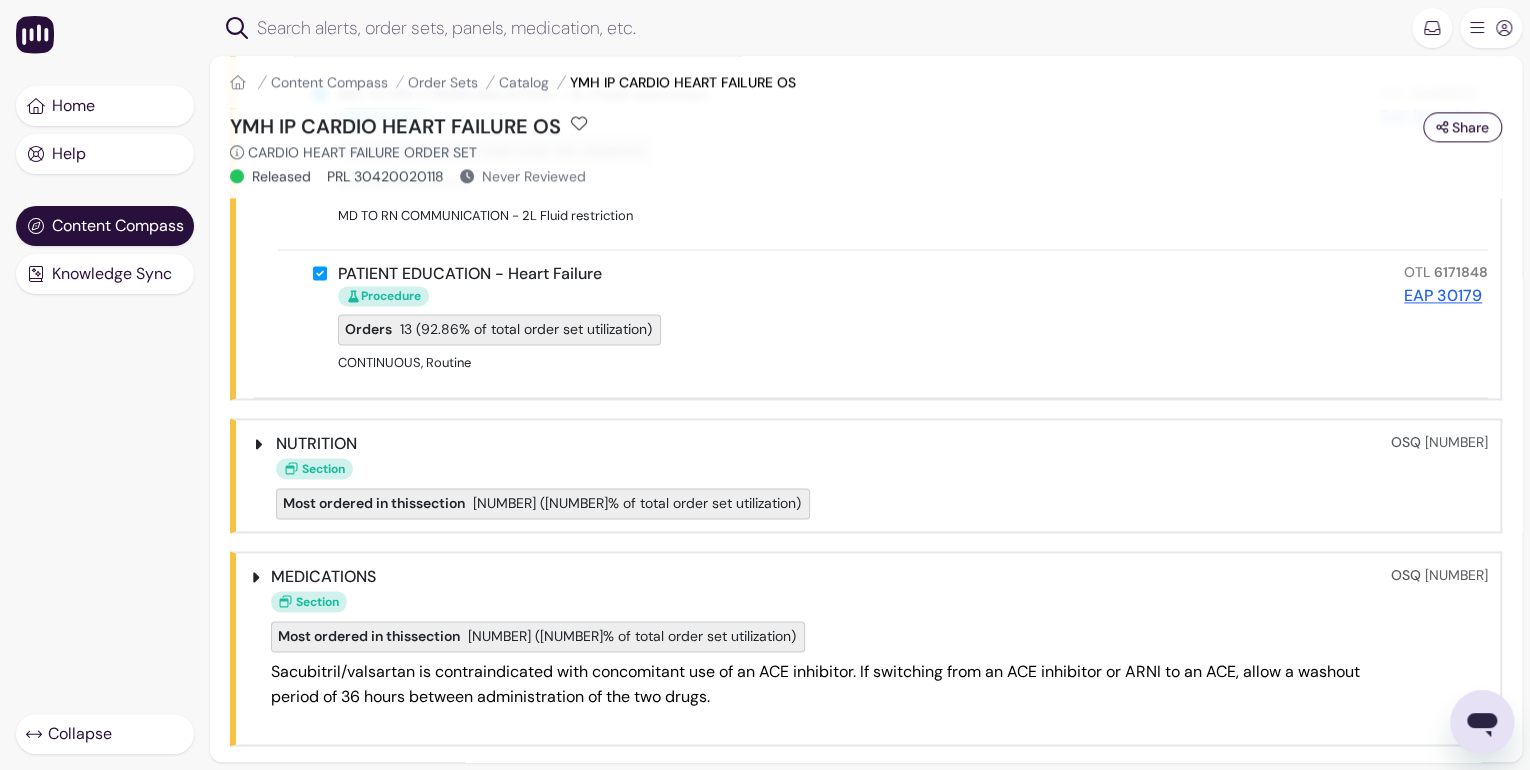 scroll, scrollTop: 5120, scrollLeft: 0, axis: vertical 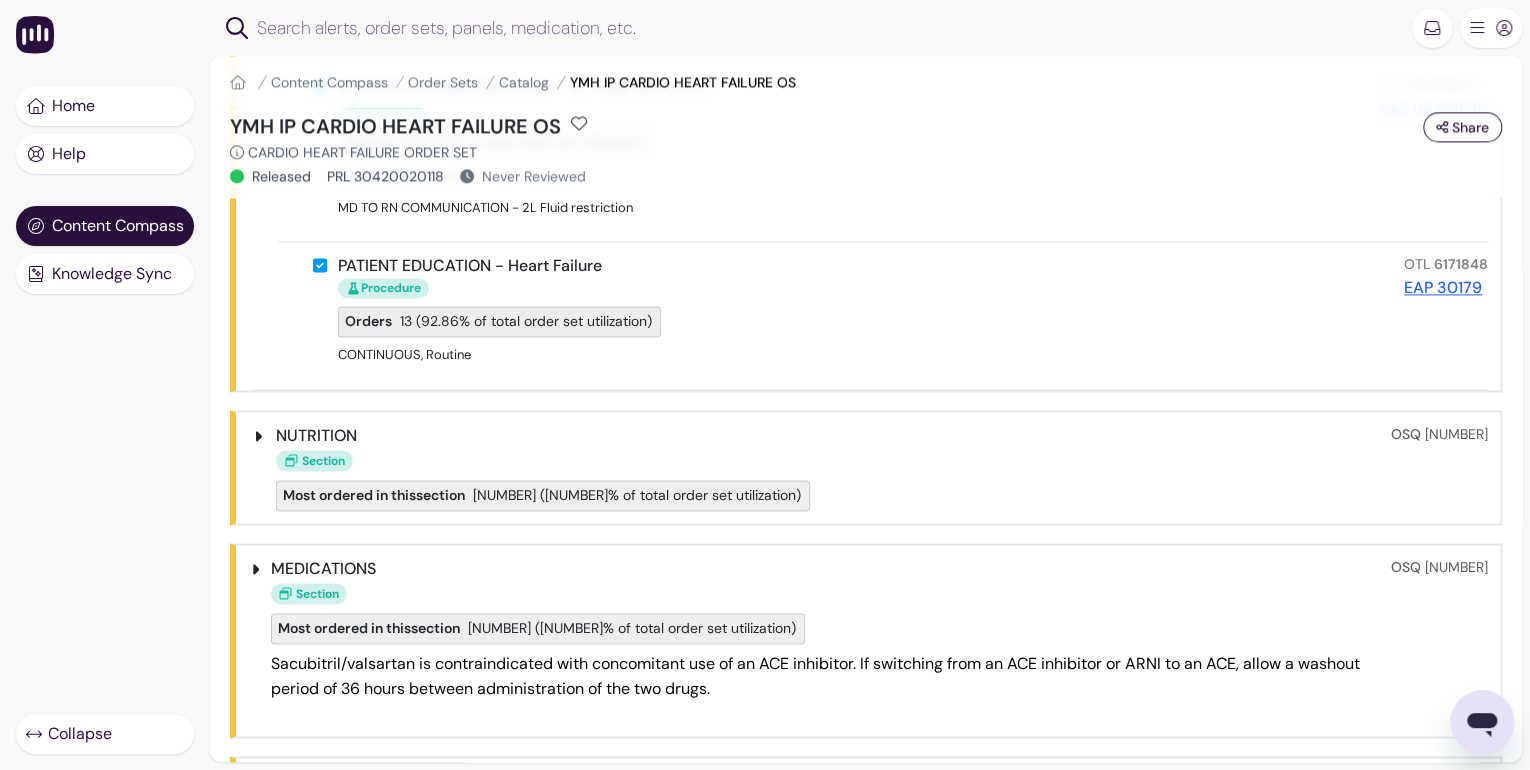 click 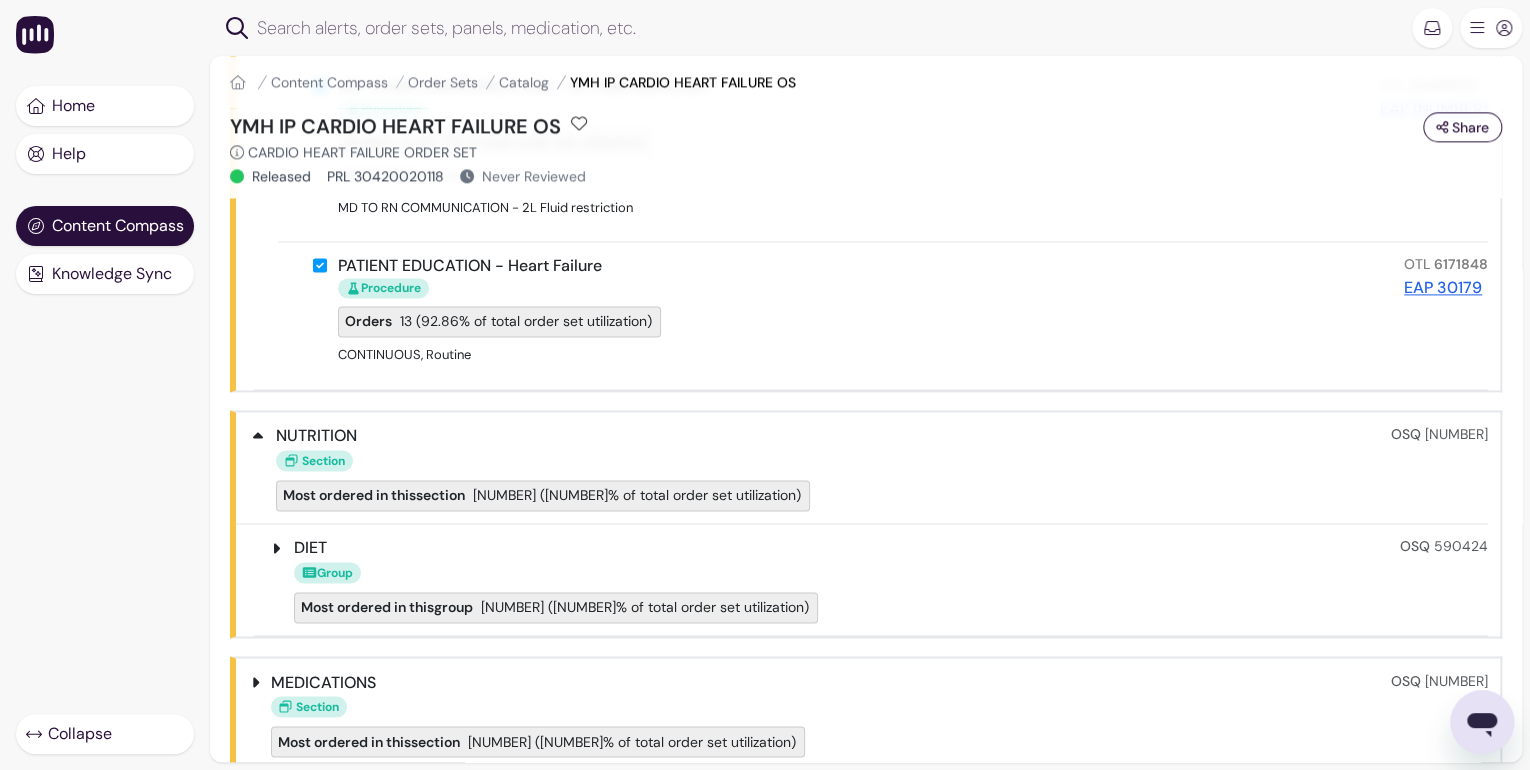 click 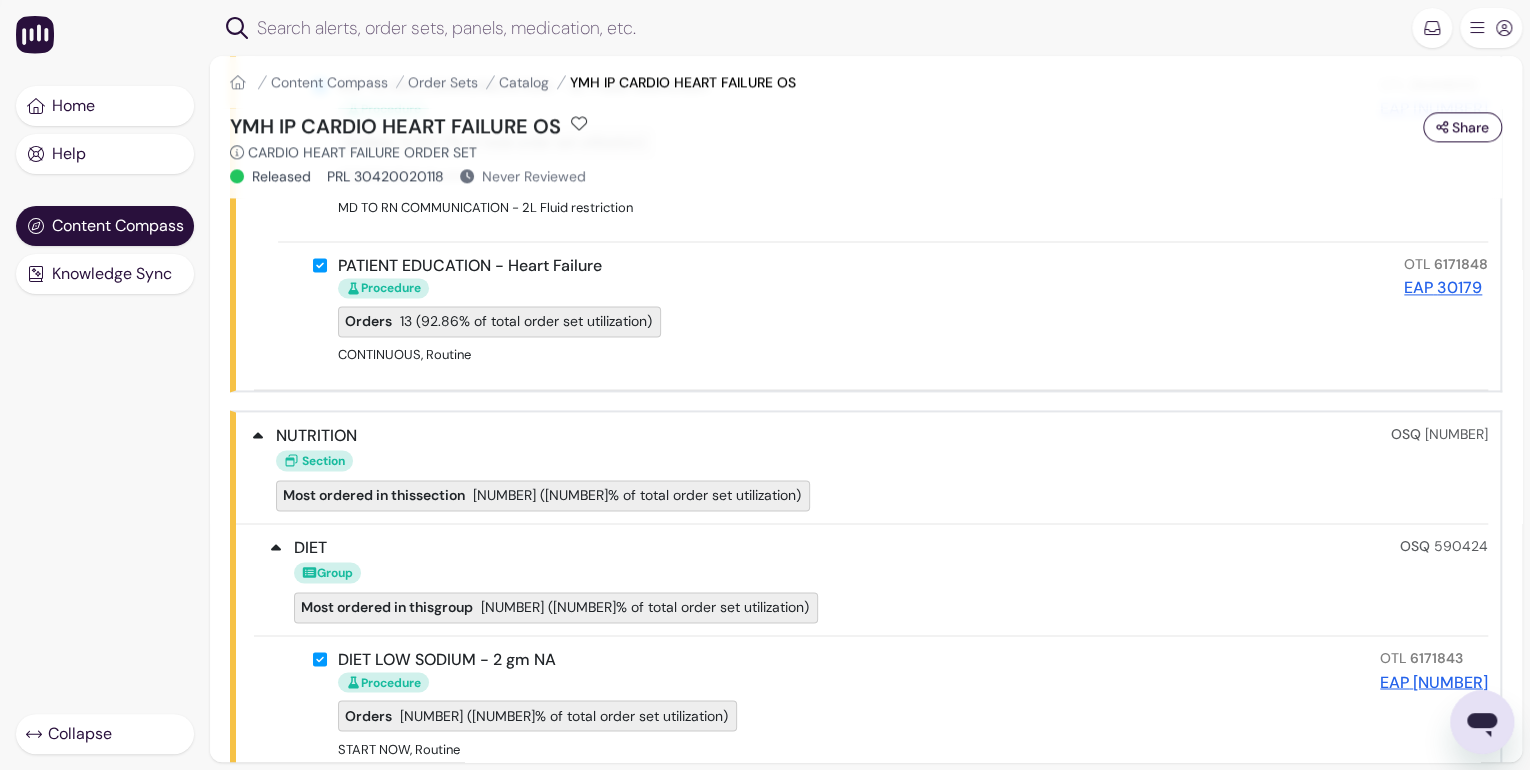 scroll, scrollTop: 5520, scrollLeft: 0, axis: vertical 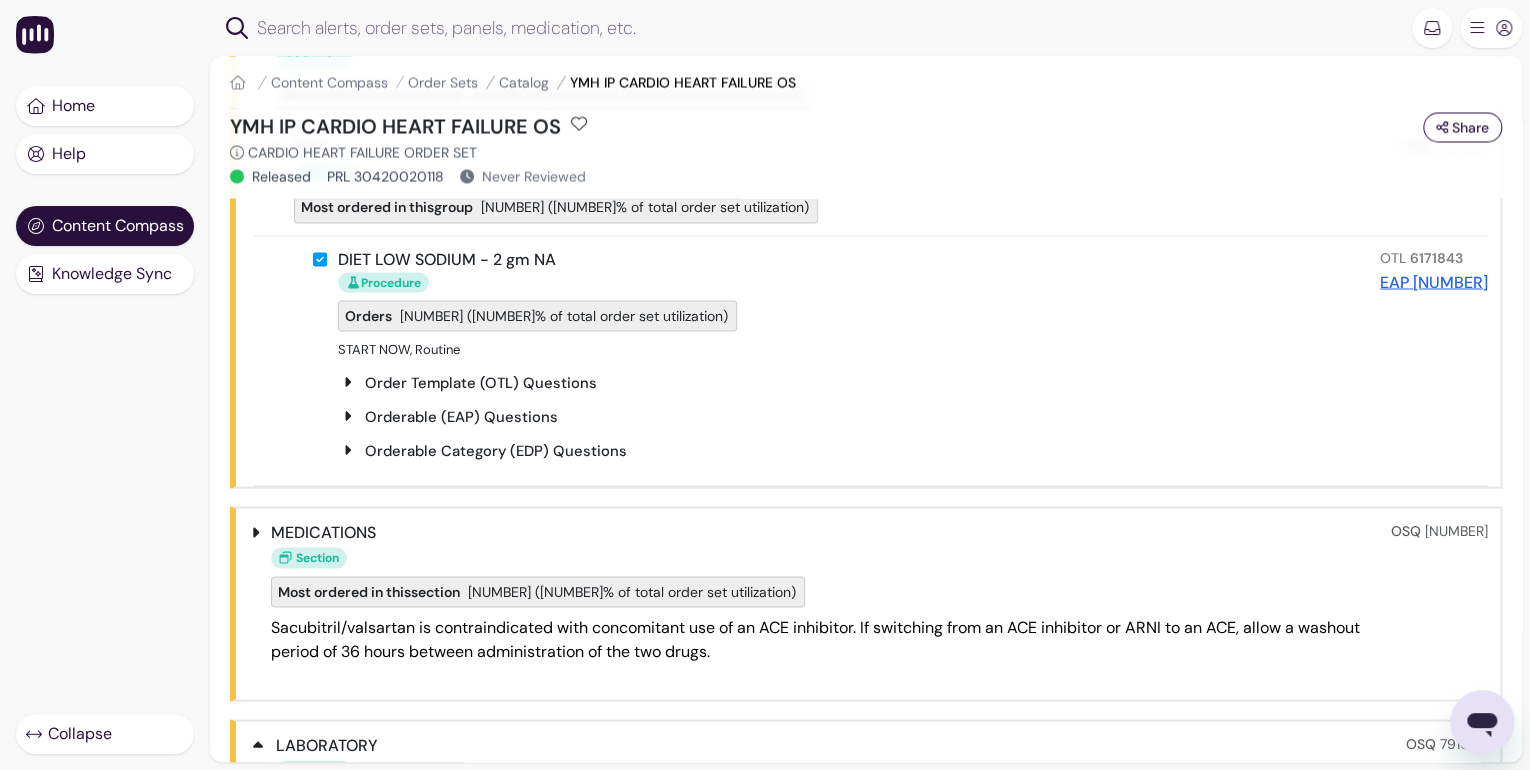 click 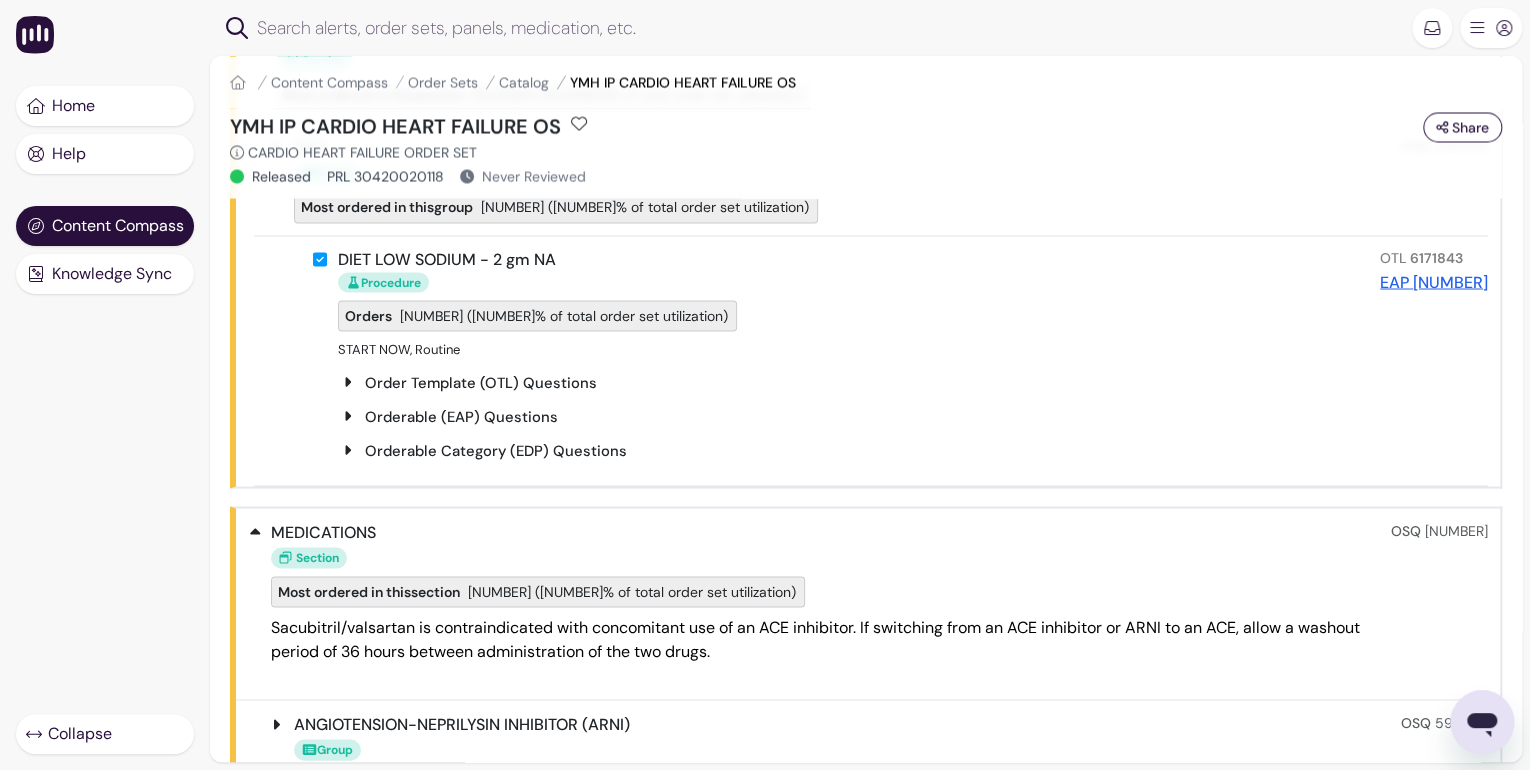 click on "ANGIOTENSION-NEPRILYSIN INHIBITOR (ARNI) Group Most ordered in this group [NUMBER] ([NUMBER]% of total order set utilization) OSQ [NUMBER]" at bounding box center (877, 755) 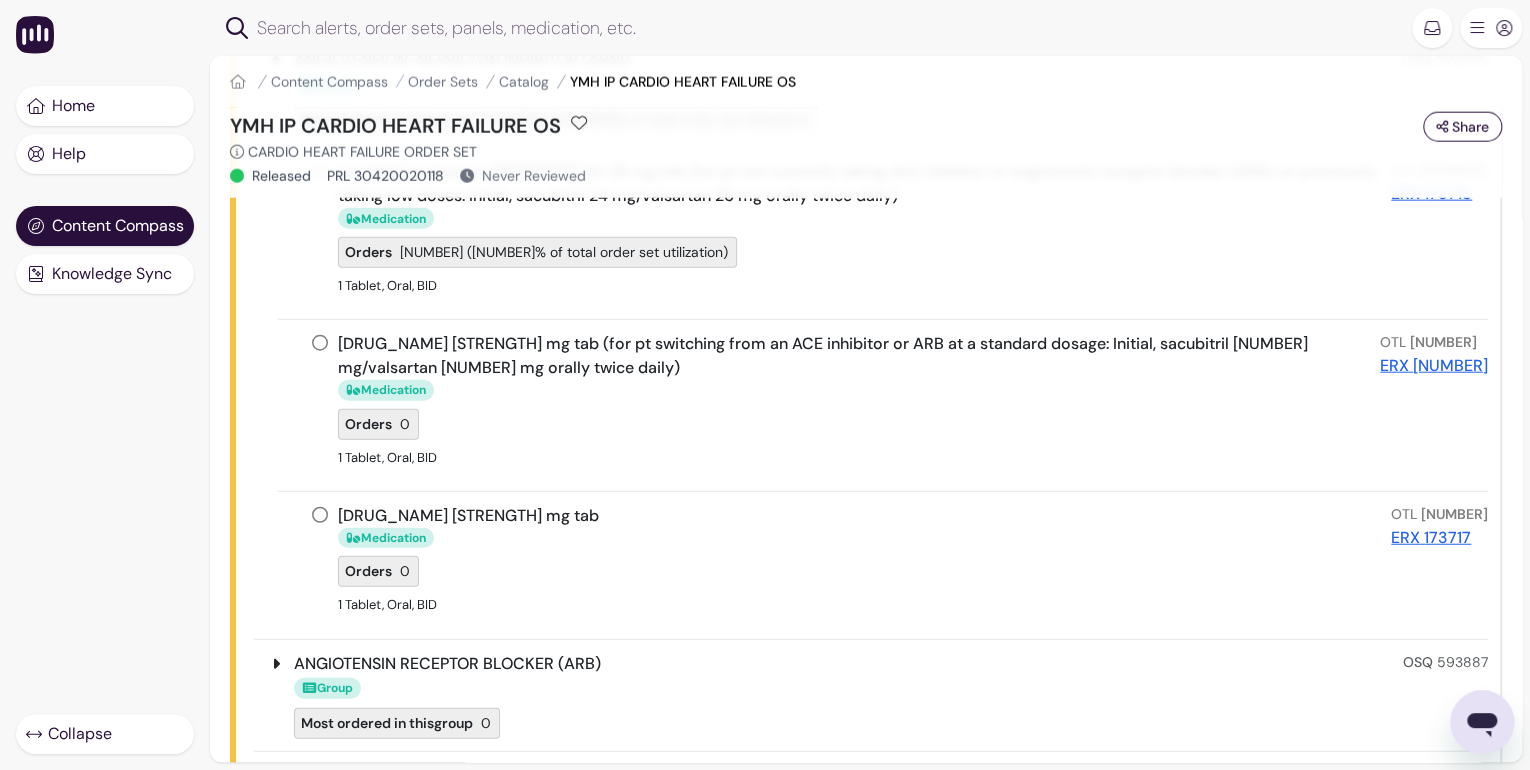 scroll, scrollTop: 6240, scrollLeft: 0, axis: vertical 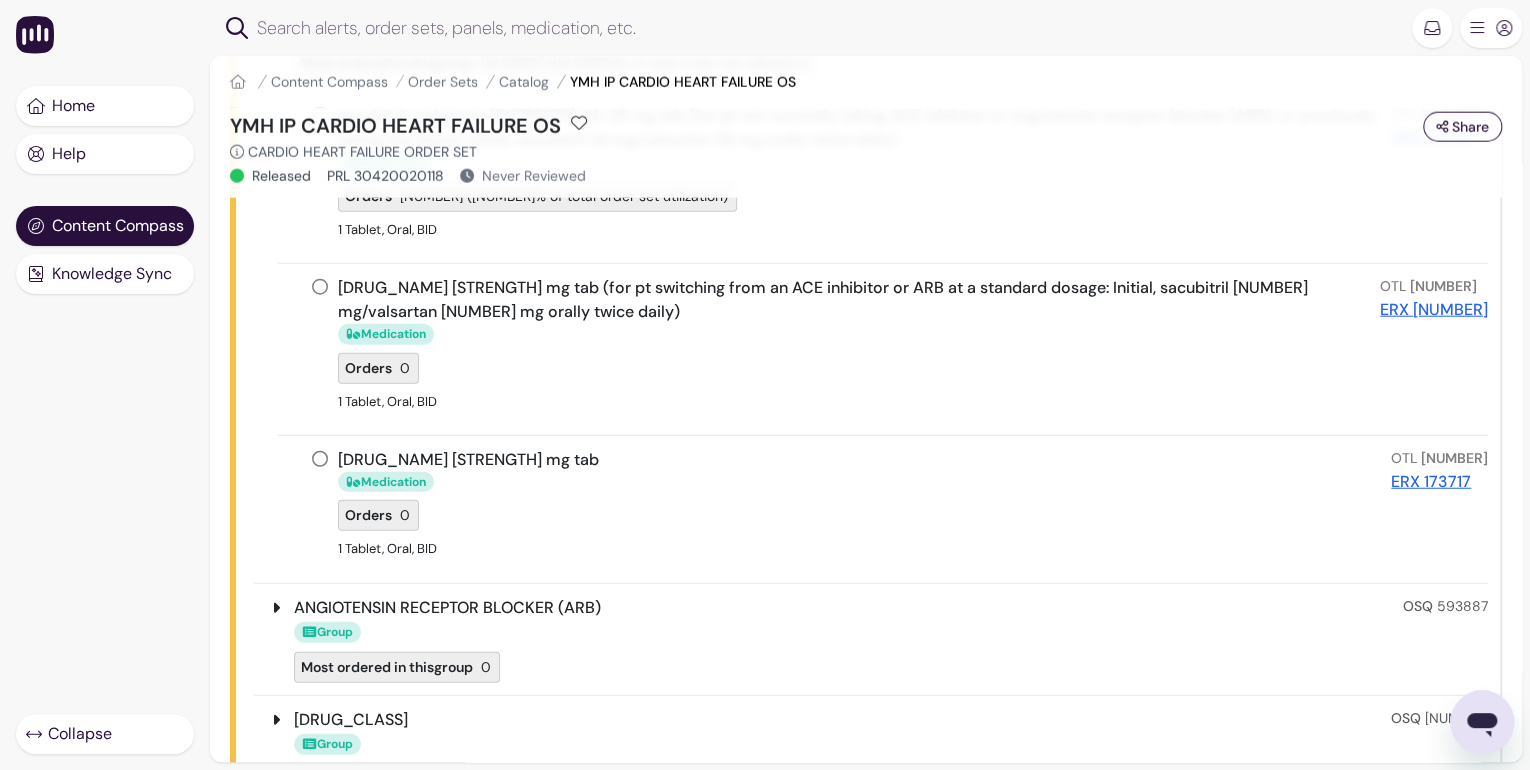 click 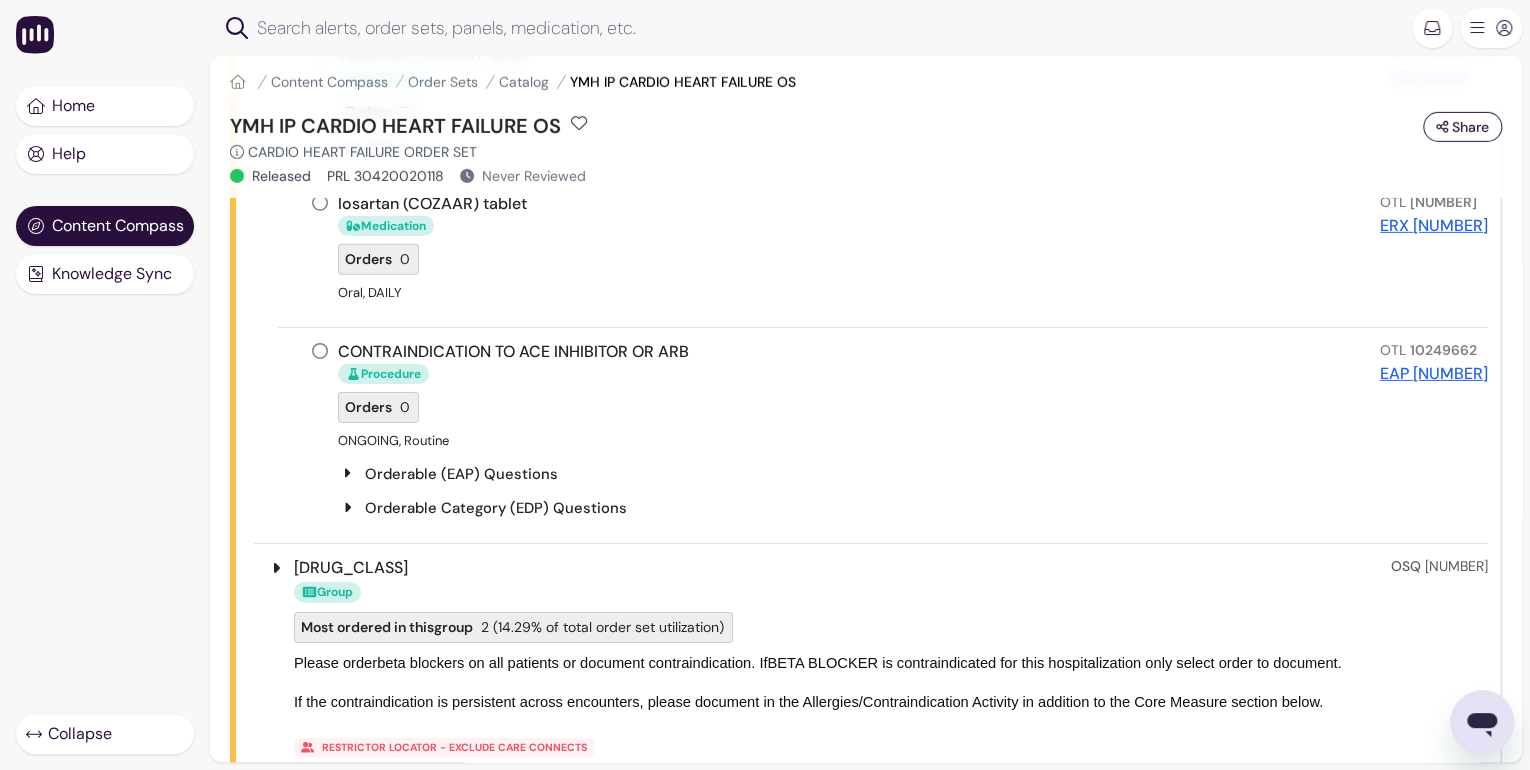 scroll, scrollTop: 7040, scrollLeft: 0, axis: vertical 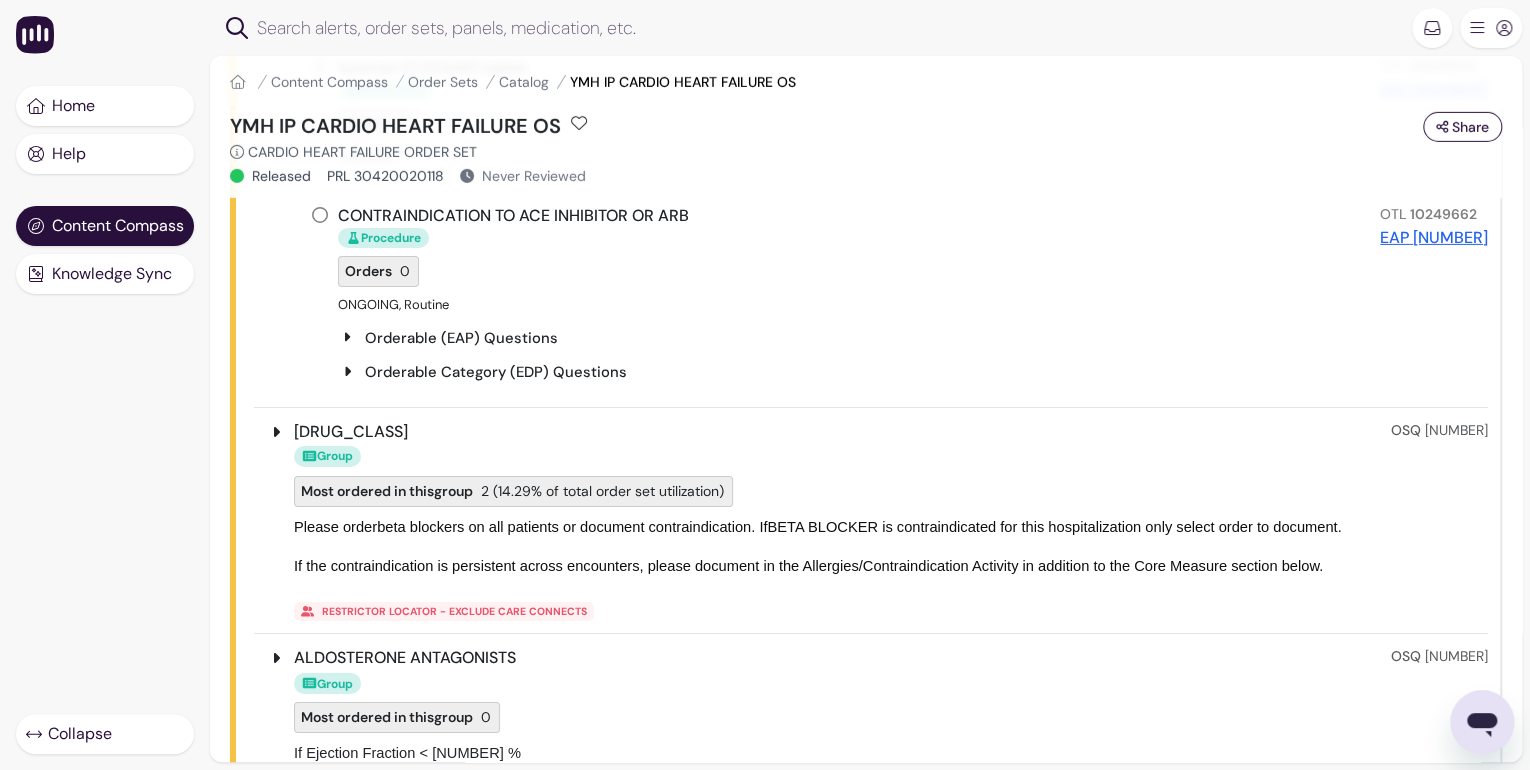 click 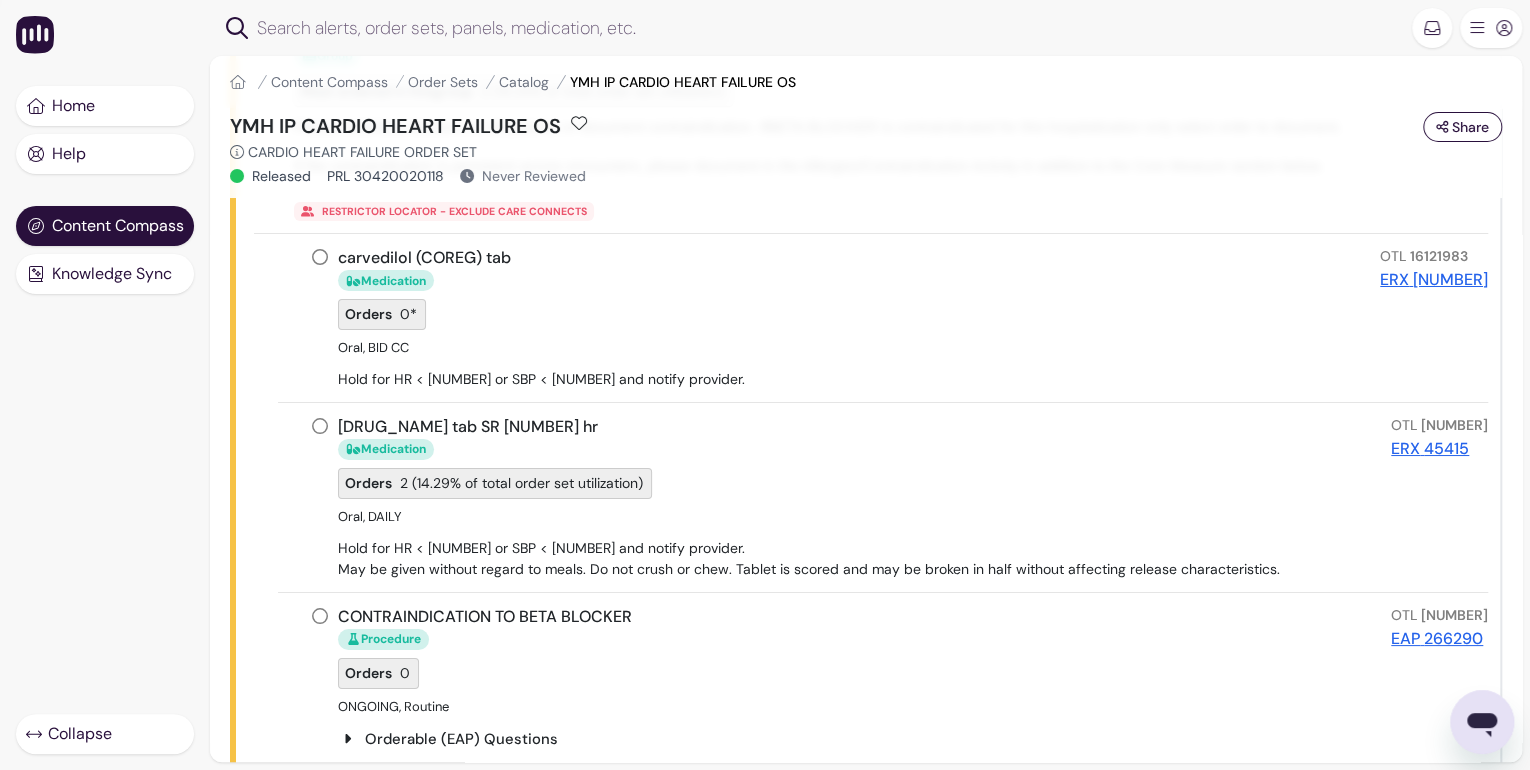scroll, scrollTop: 7840, scrollLeft: 0, axis: vertical 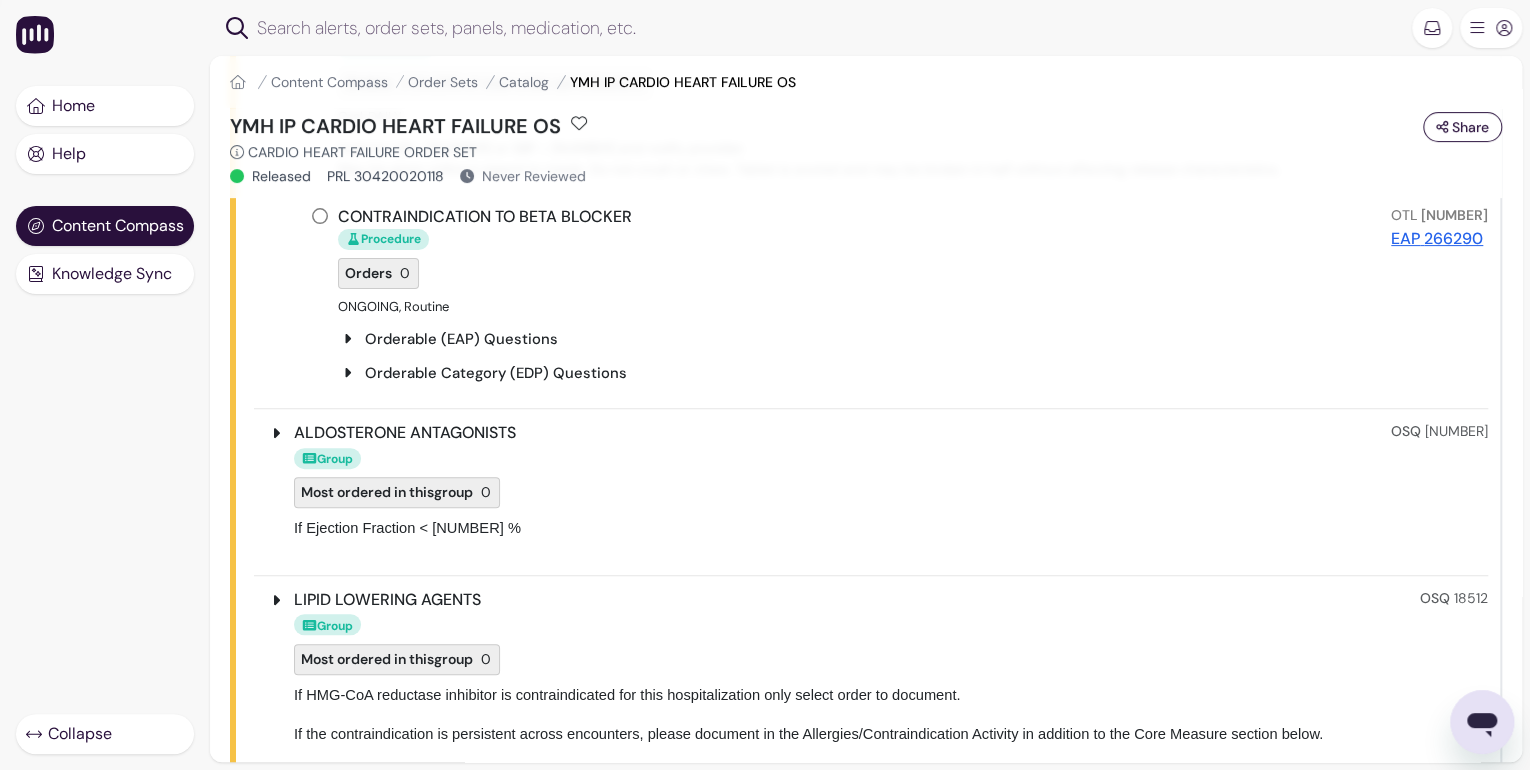 click 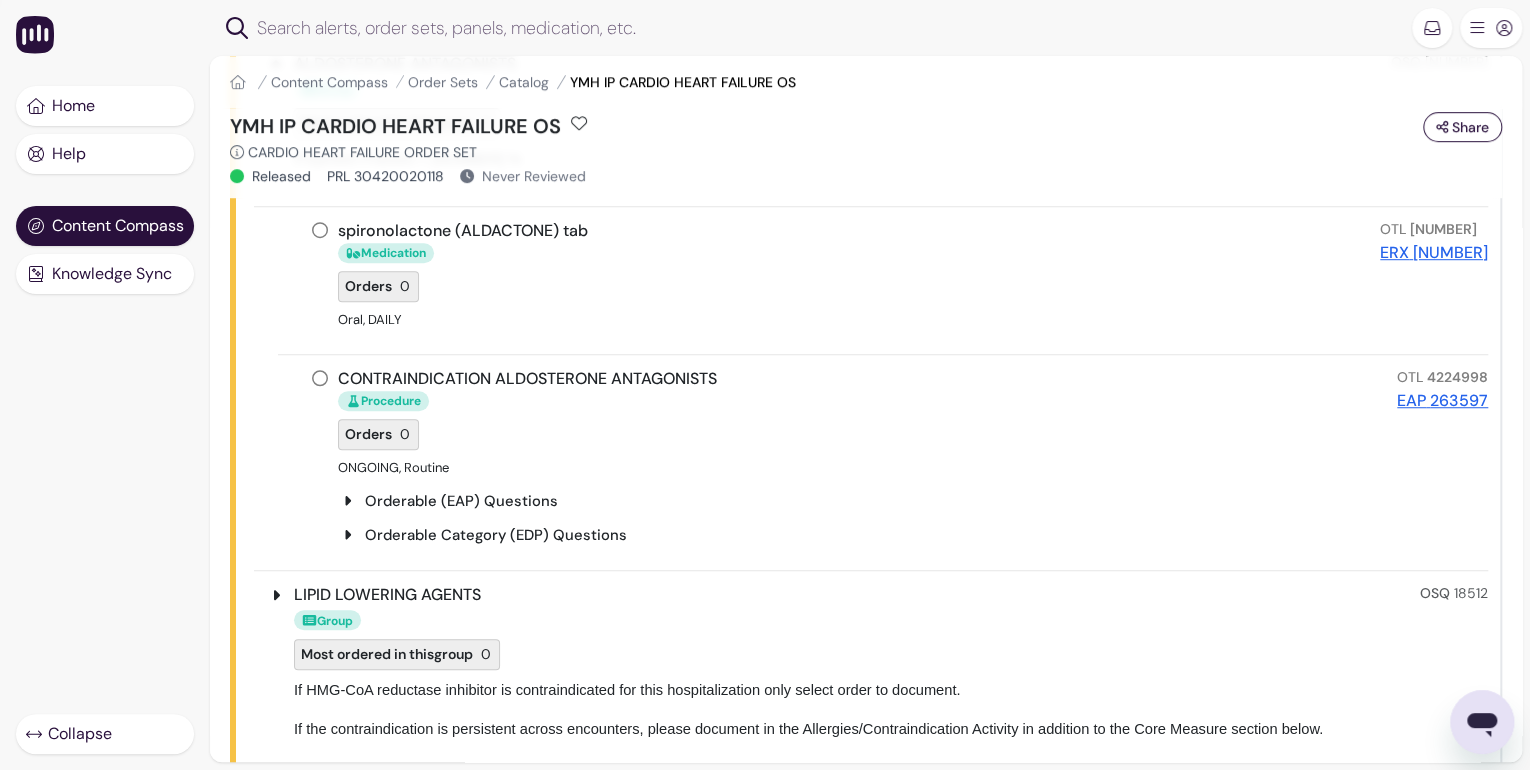 scroll, scrollTop: 8320, scrollLeft: 0, axis: vertical 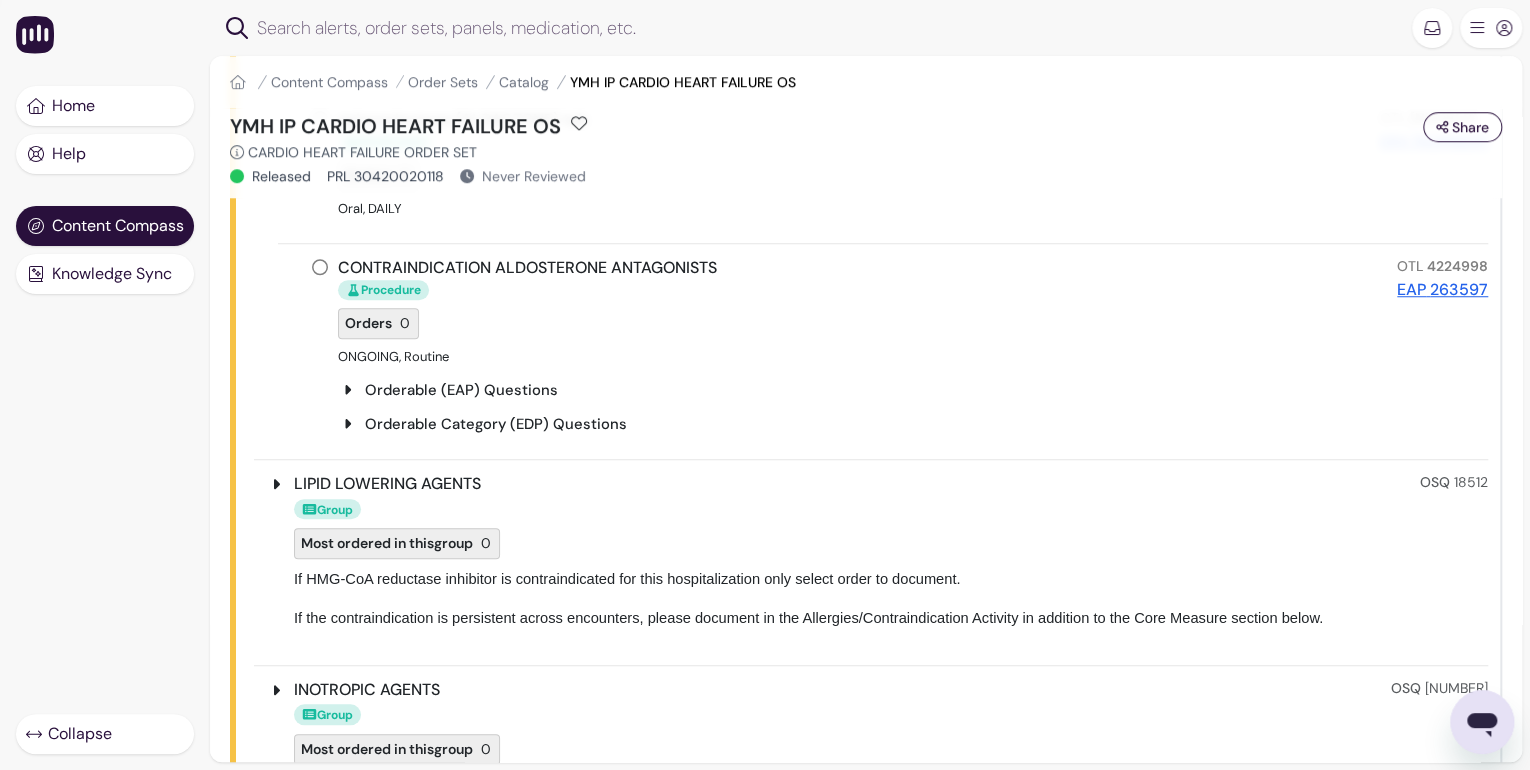 click 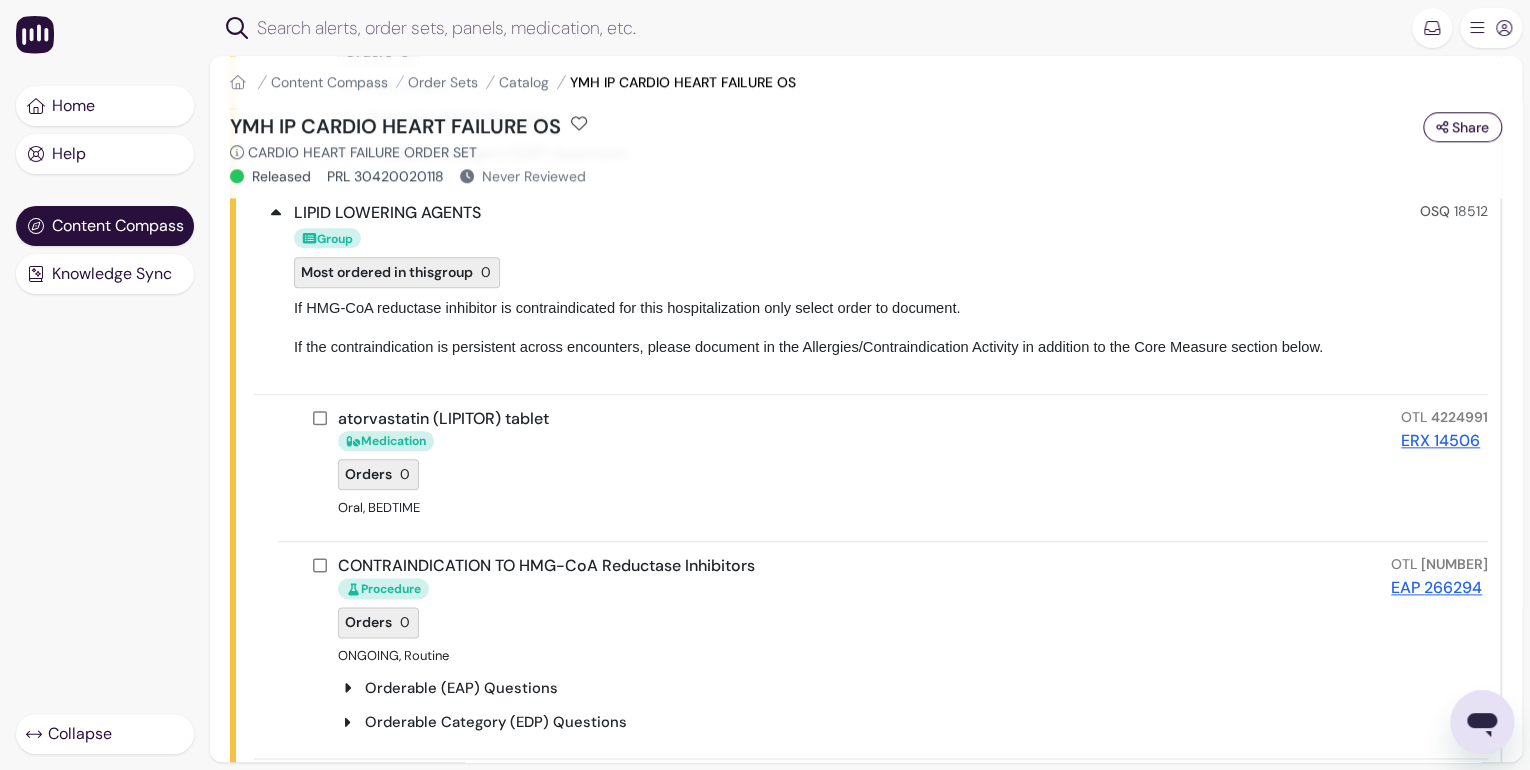 scroll, scrollTop: 8800, scrollLeft: 0, axis: vertical 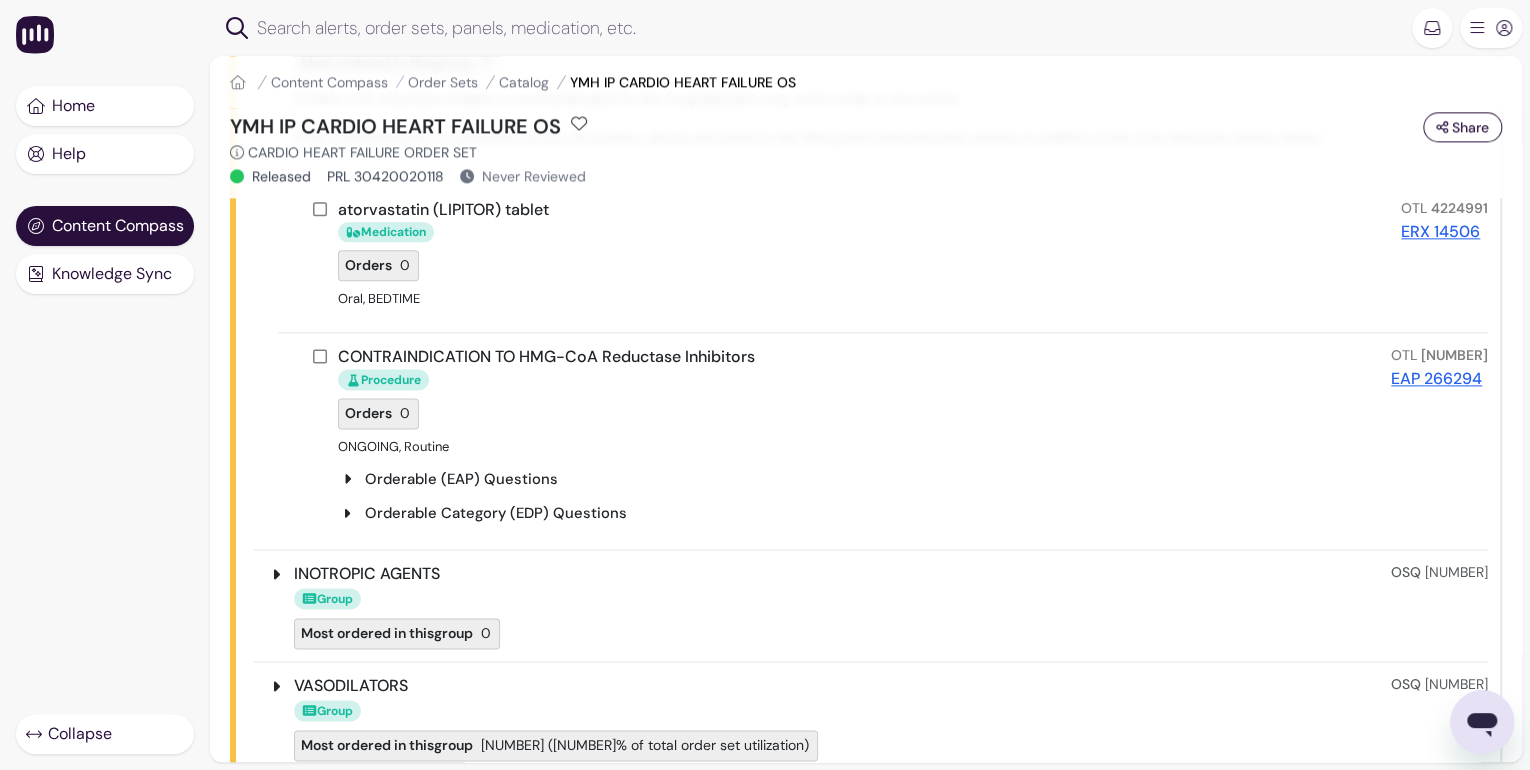 click 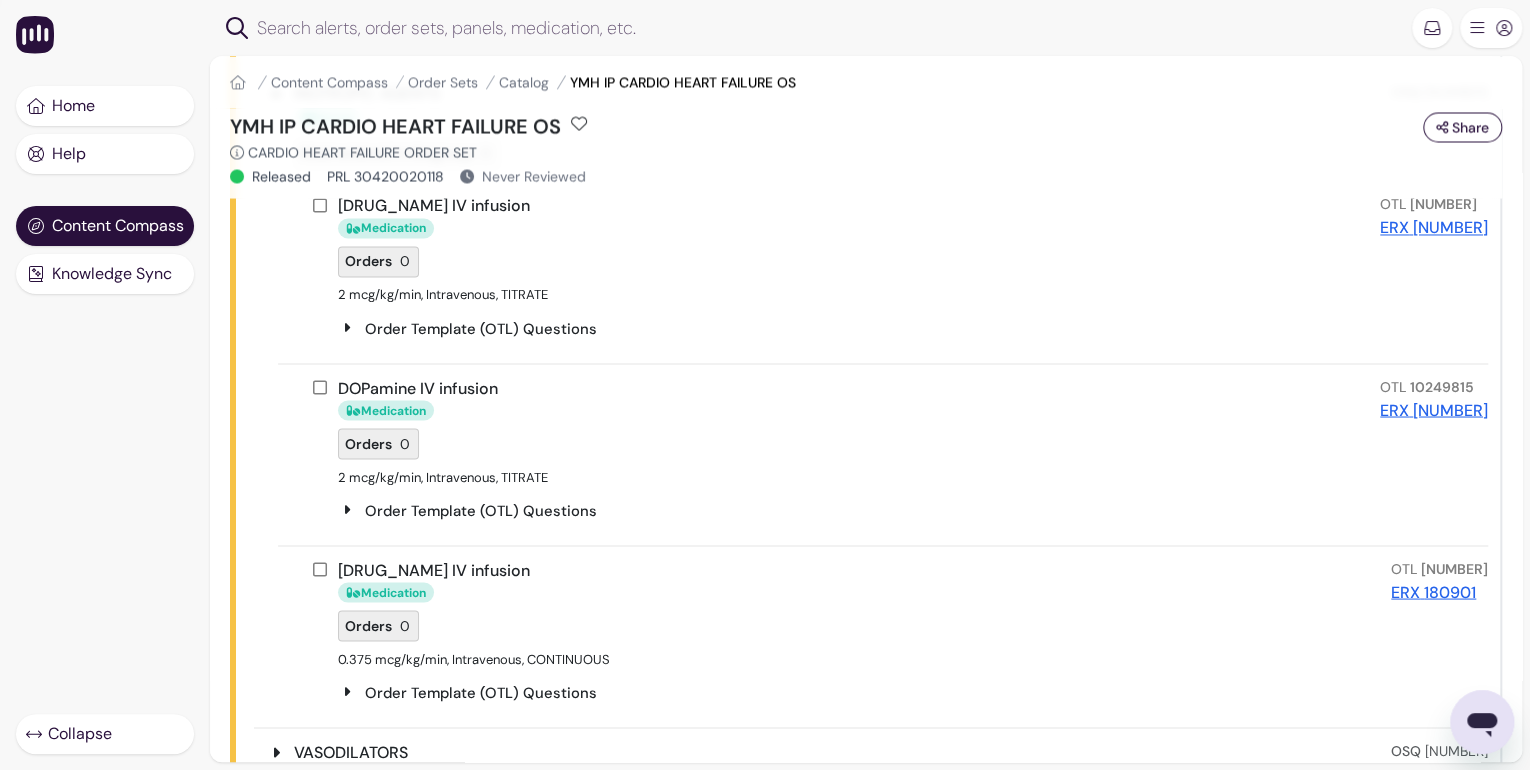 scroll, scrollTop: 9680, scrollLeft: 0, axis: vertical 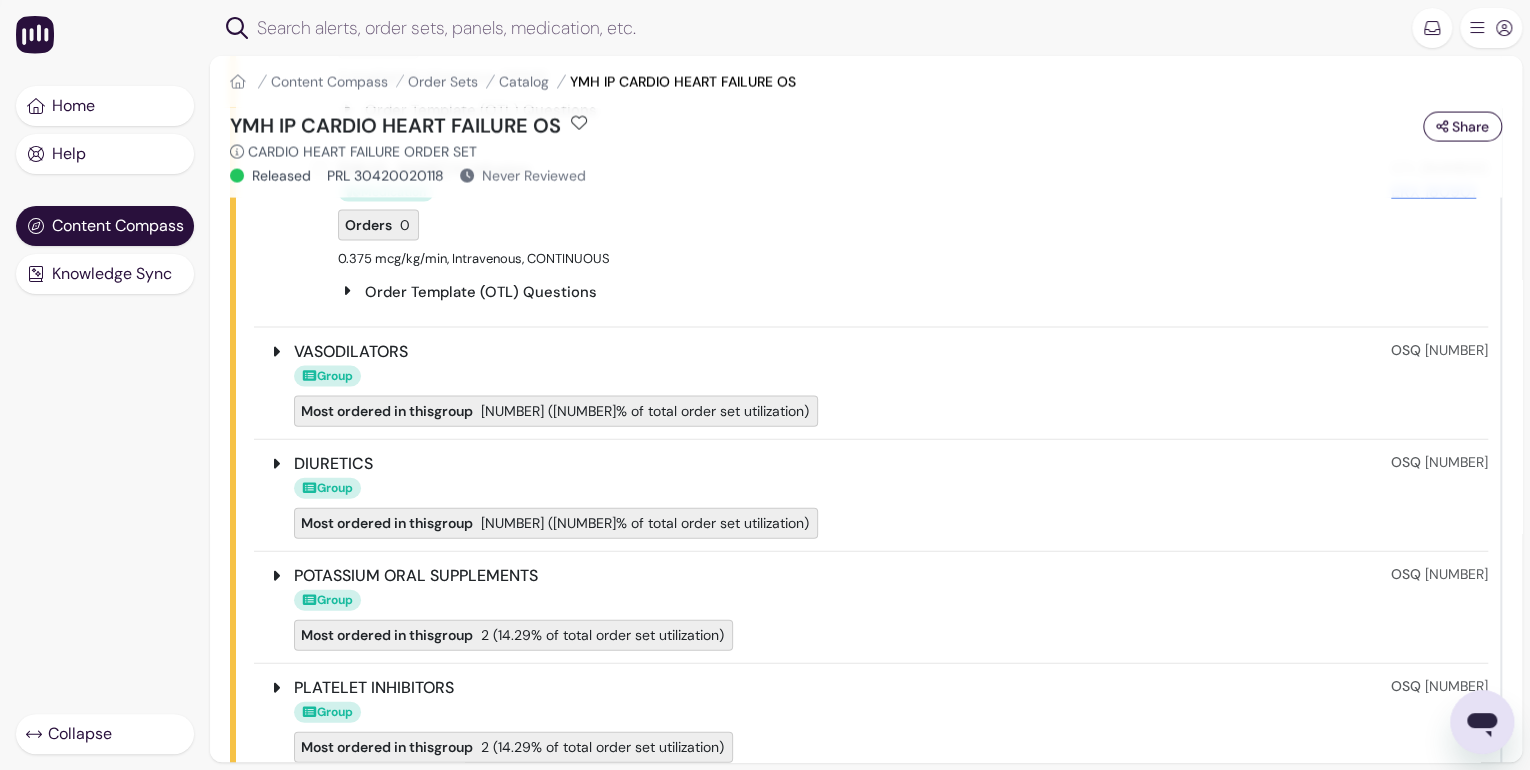 click 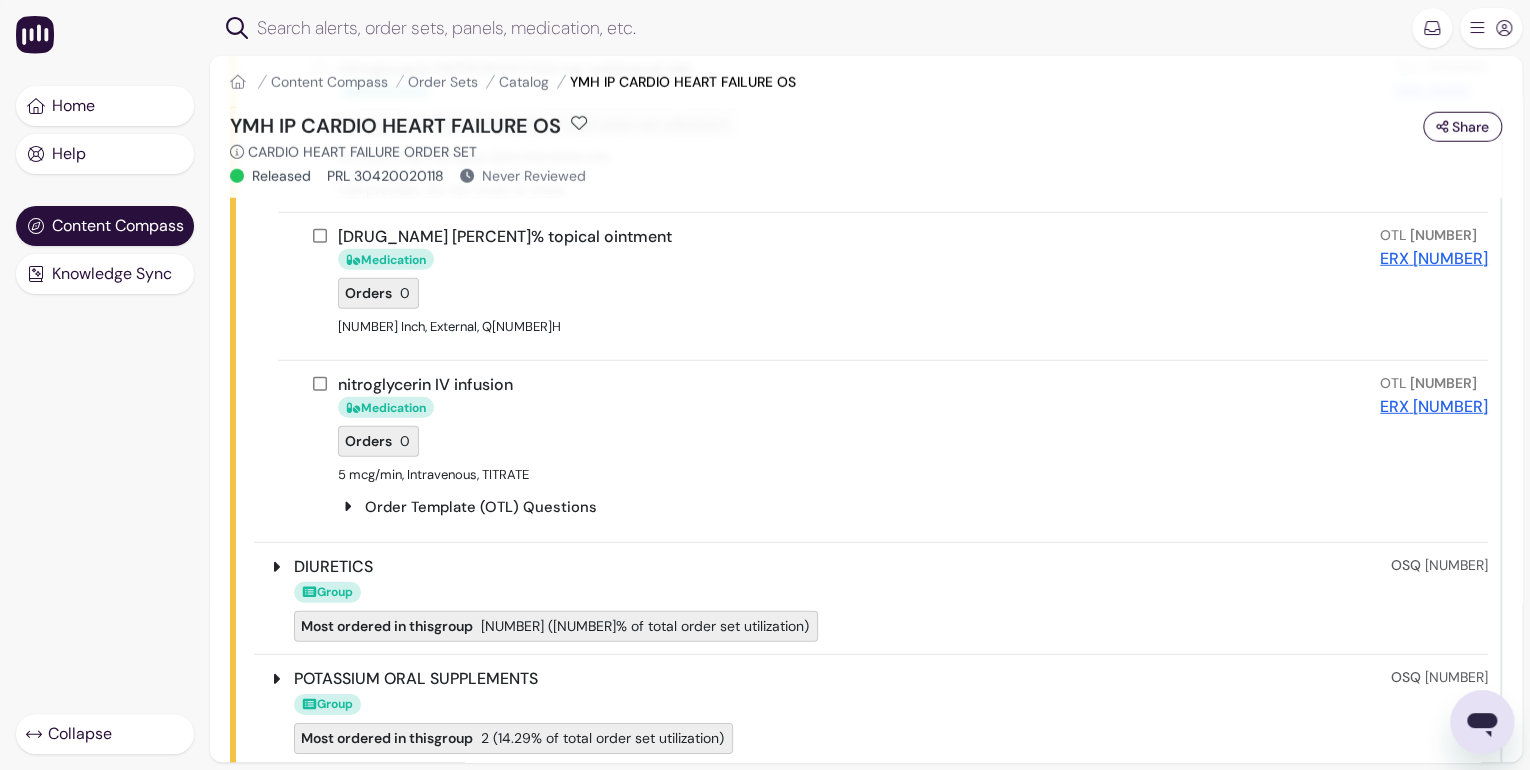 scroll, scrollTop: 10480, scrollLeft: 0, axis: vertical 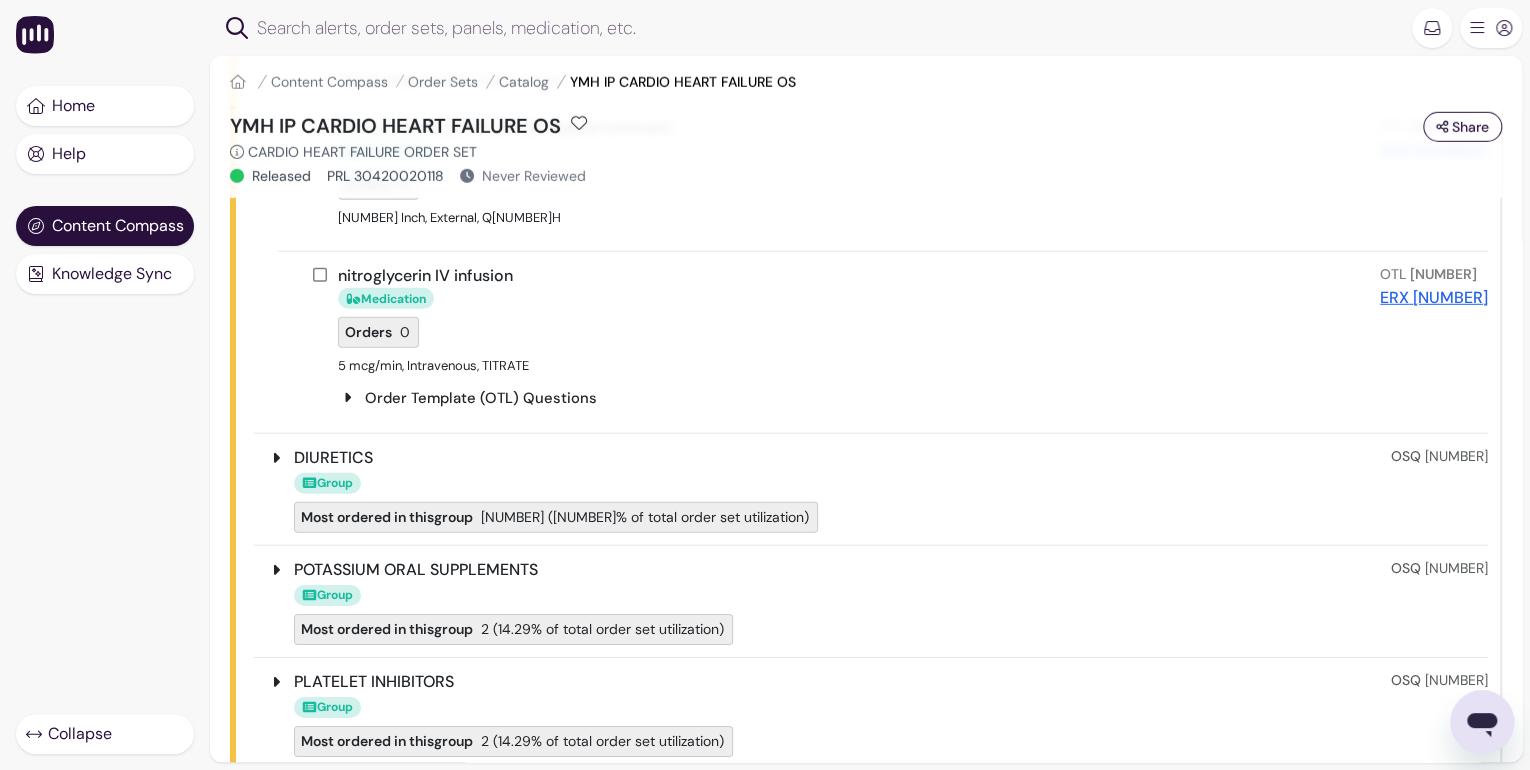 click 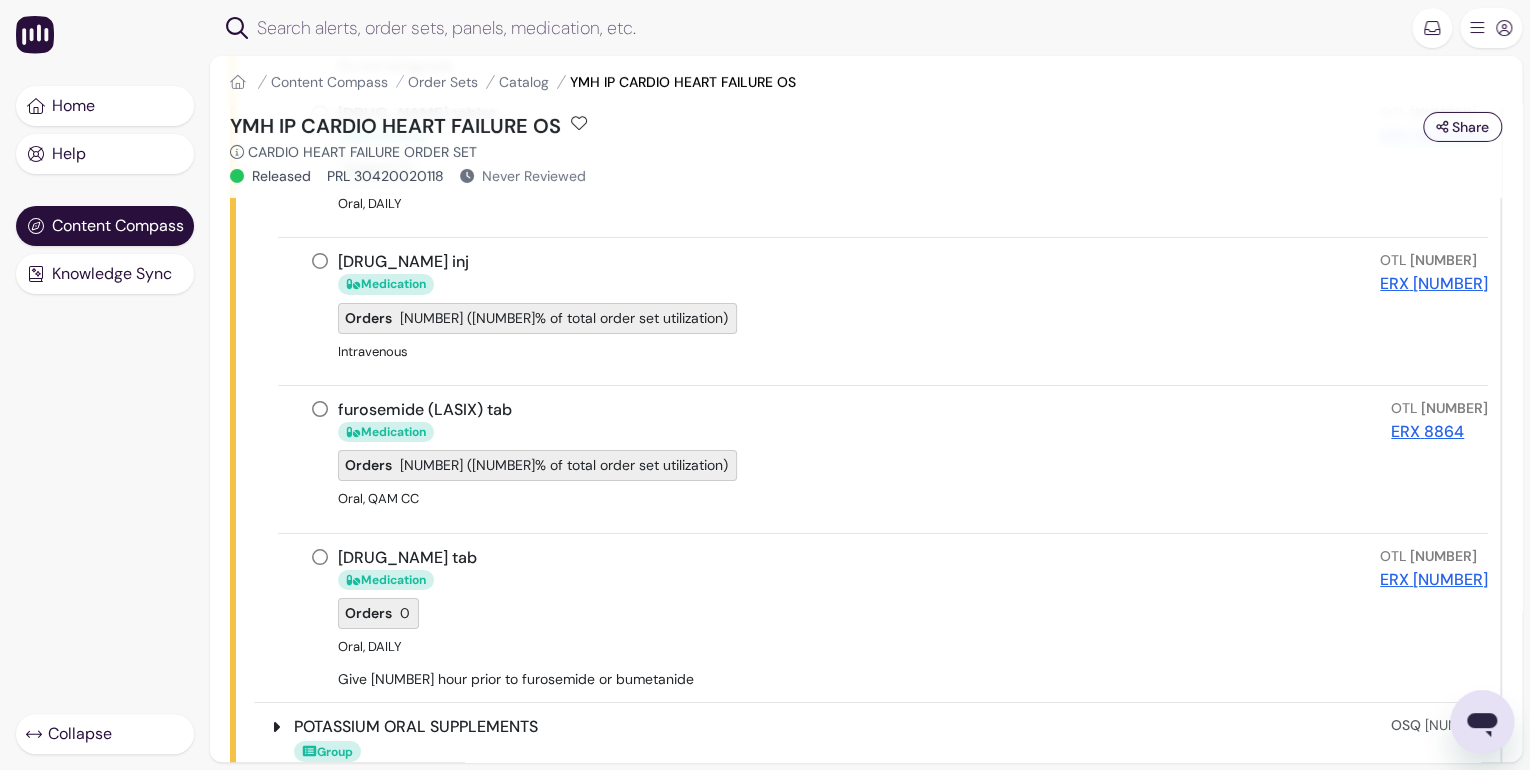 scroll, scrollTop: 11280, scrollLeft: 0, axis: vertical 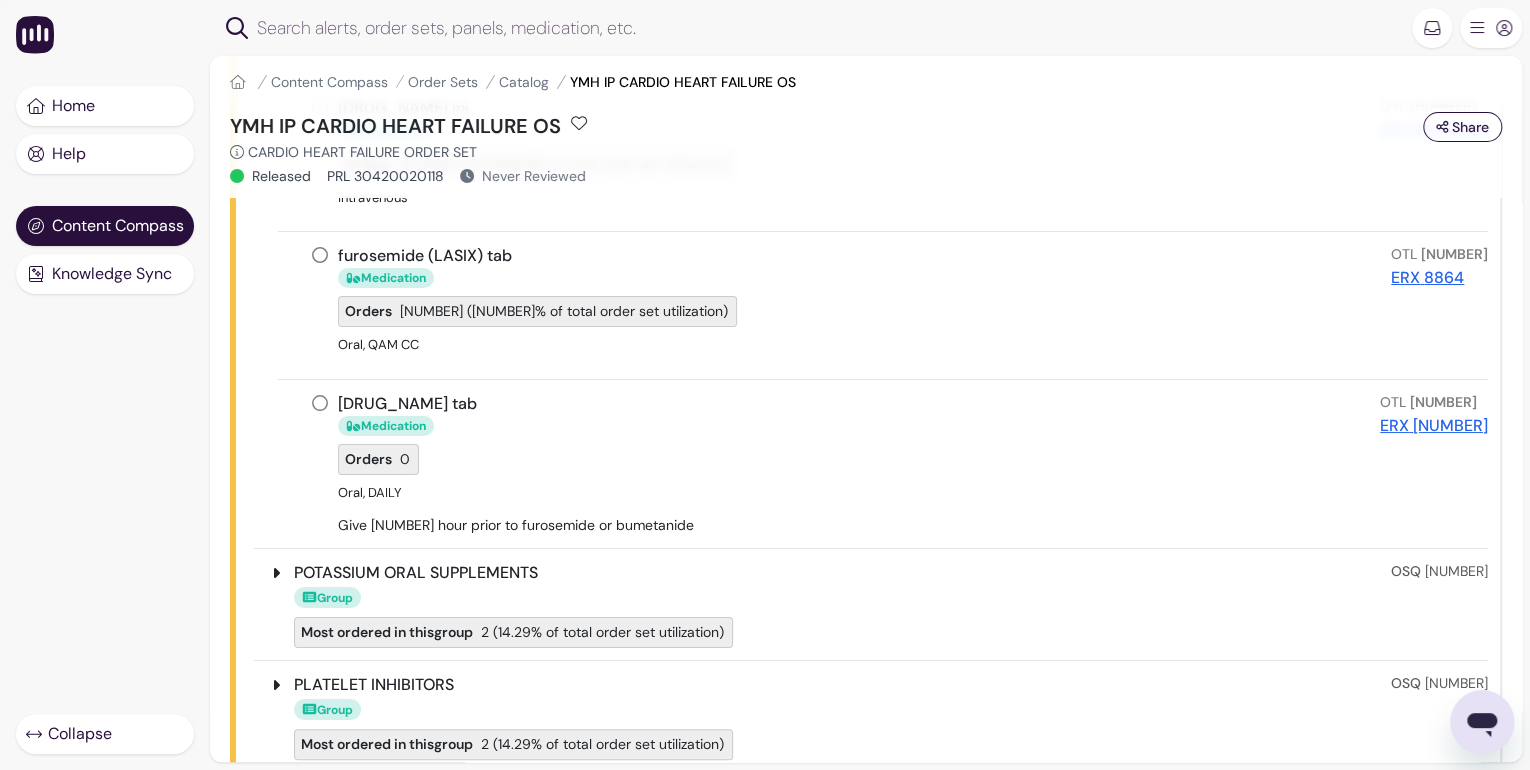 click on "POTASSIUM ORAL SUPPLEMENTS Group Most ordered in this group [NUMBER] ([NUMBER]% of total order set utilization) OSQ [NUMBER]" at bounding box center [877, 604] 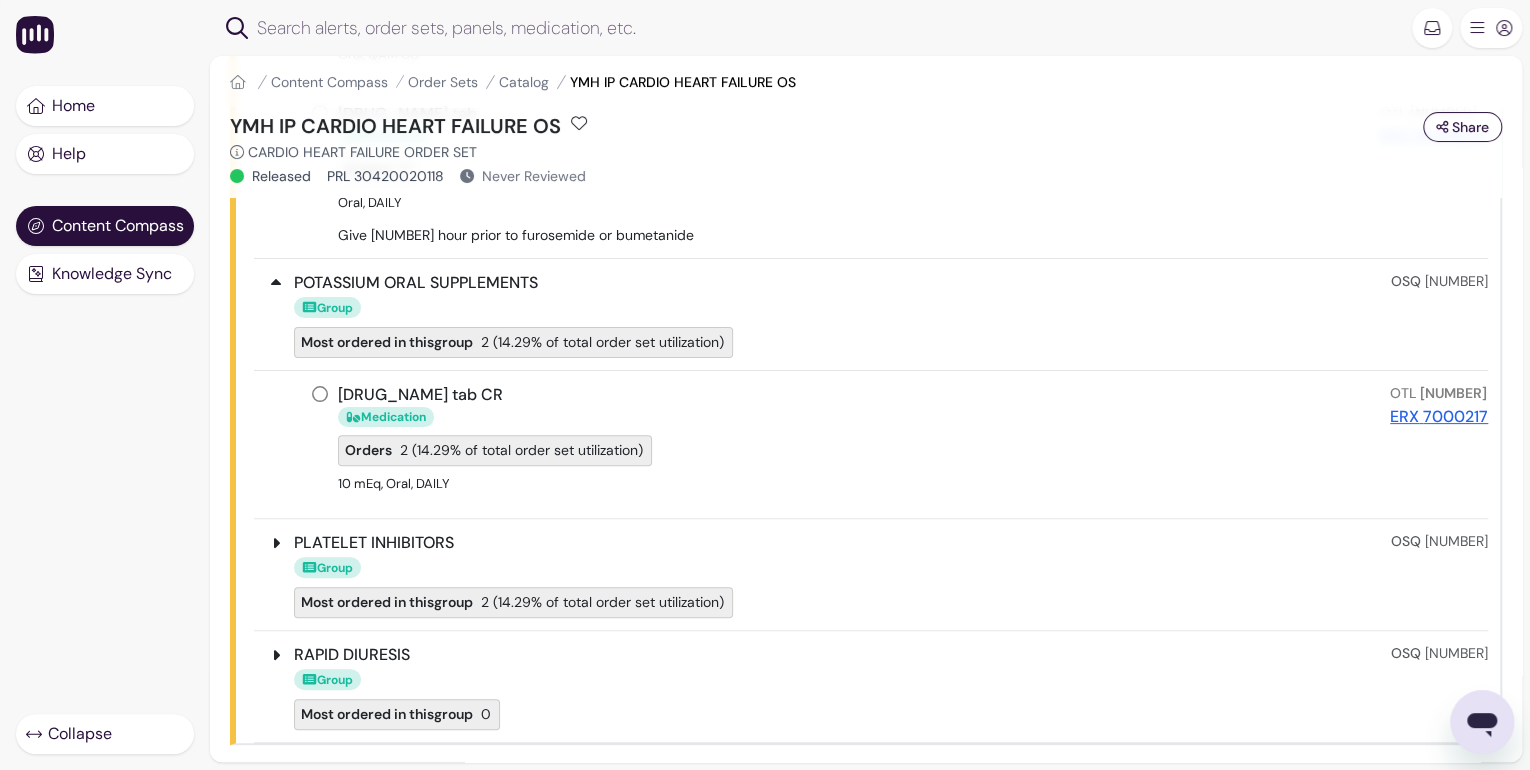 scroll, scrollTop: 11680, scrollLeft: 0, axis: vertical 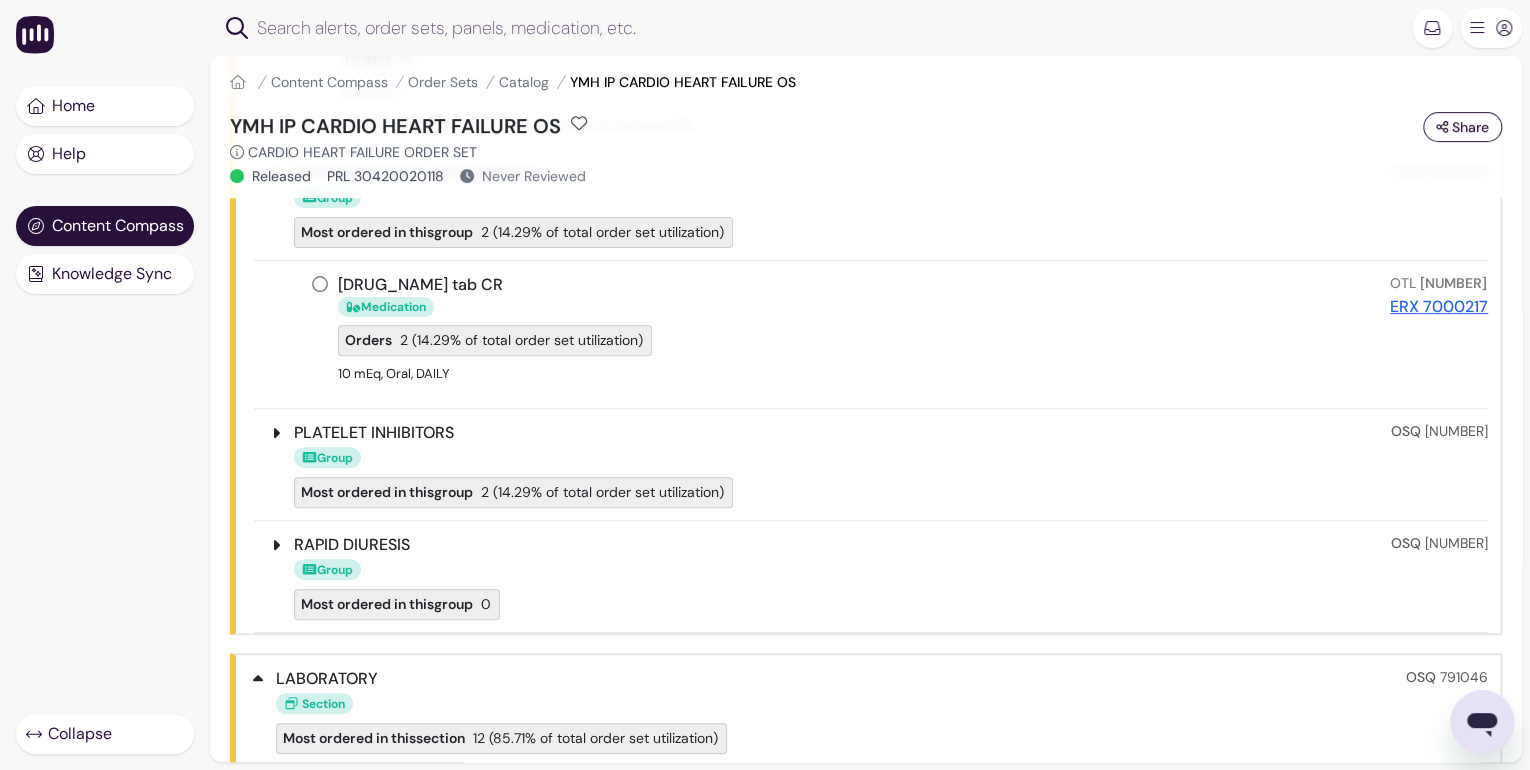click 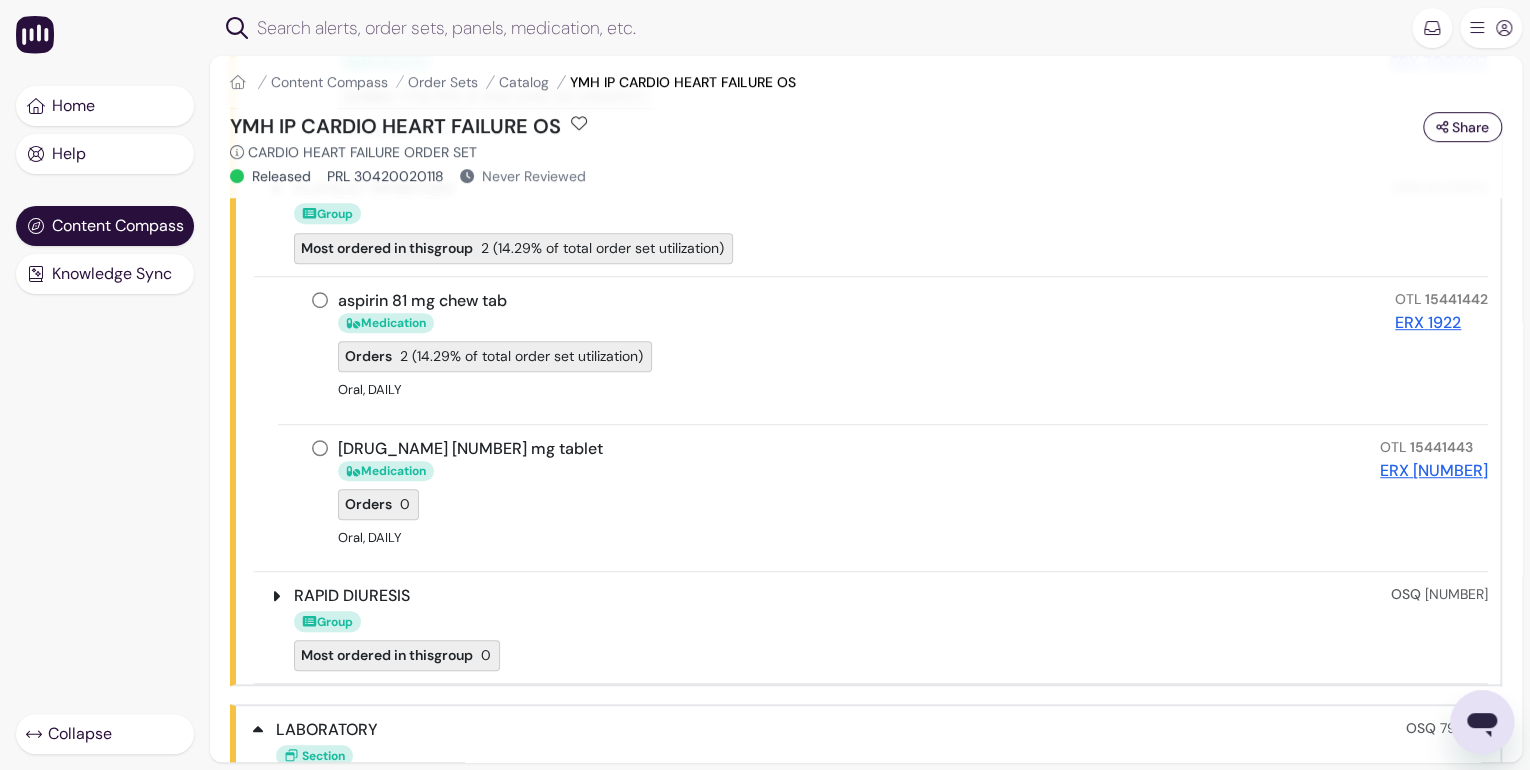 scroll, scrollTop: 12160, scrollLeft: 0, axis: vertical 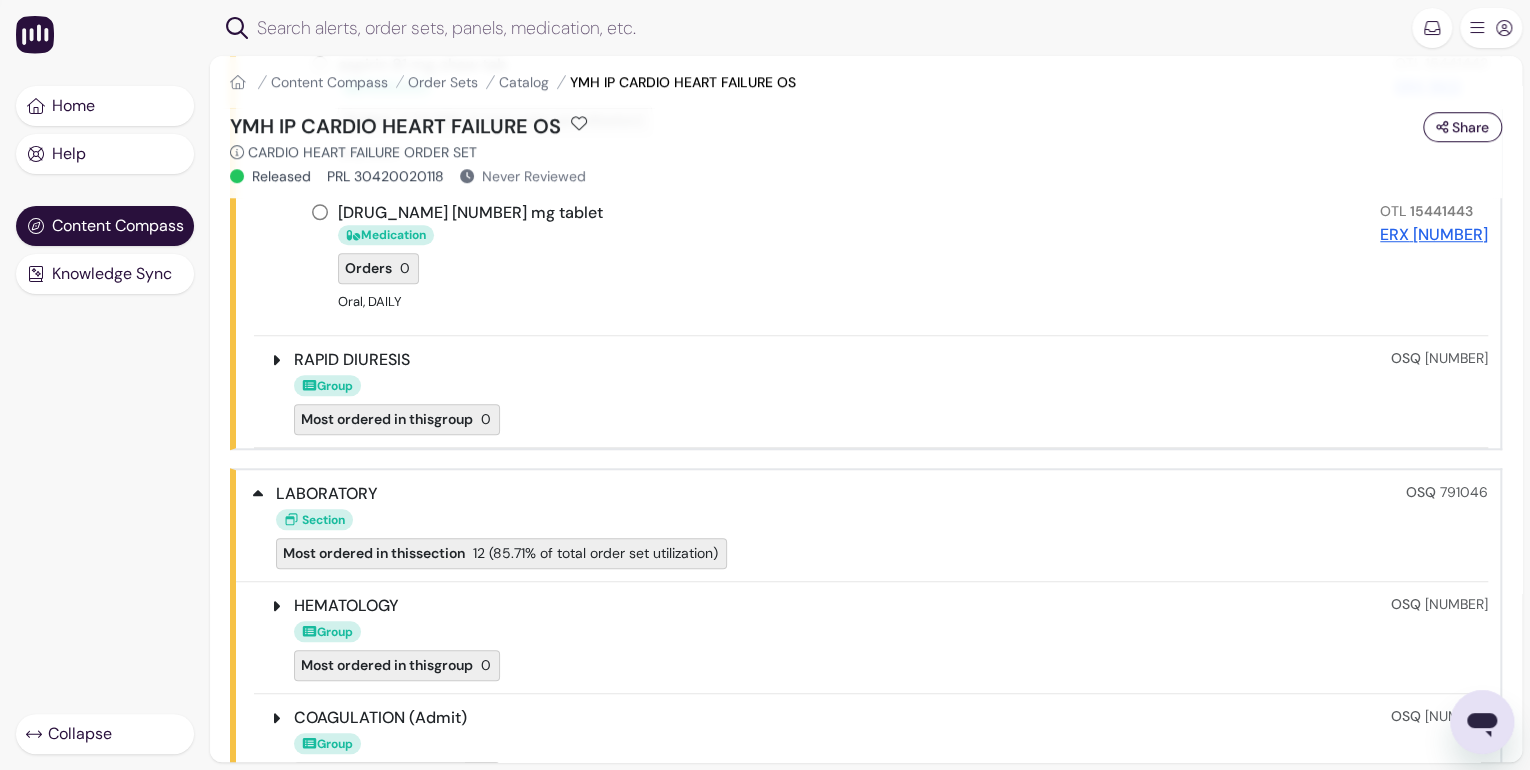 click on "RAPID DIURESIS  Group Most ordered in this  group 0 OSQ   3040020749" at bounding box center [871, 391] 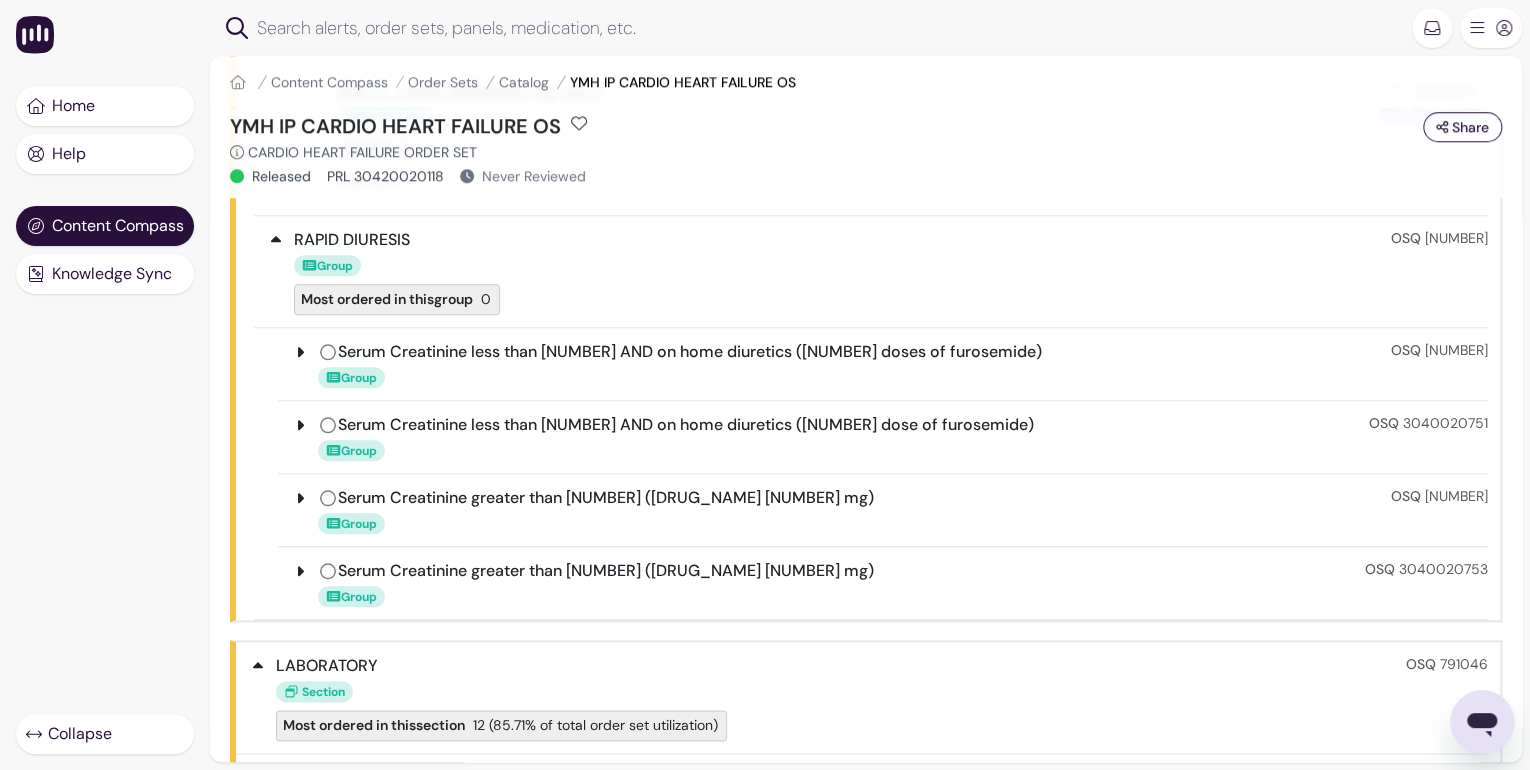 scroll, scrollTop: 12320, scrollLeft: 0, axis: vertical 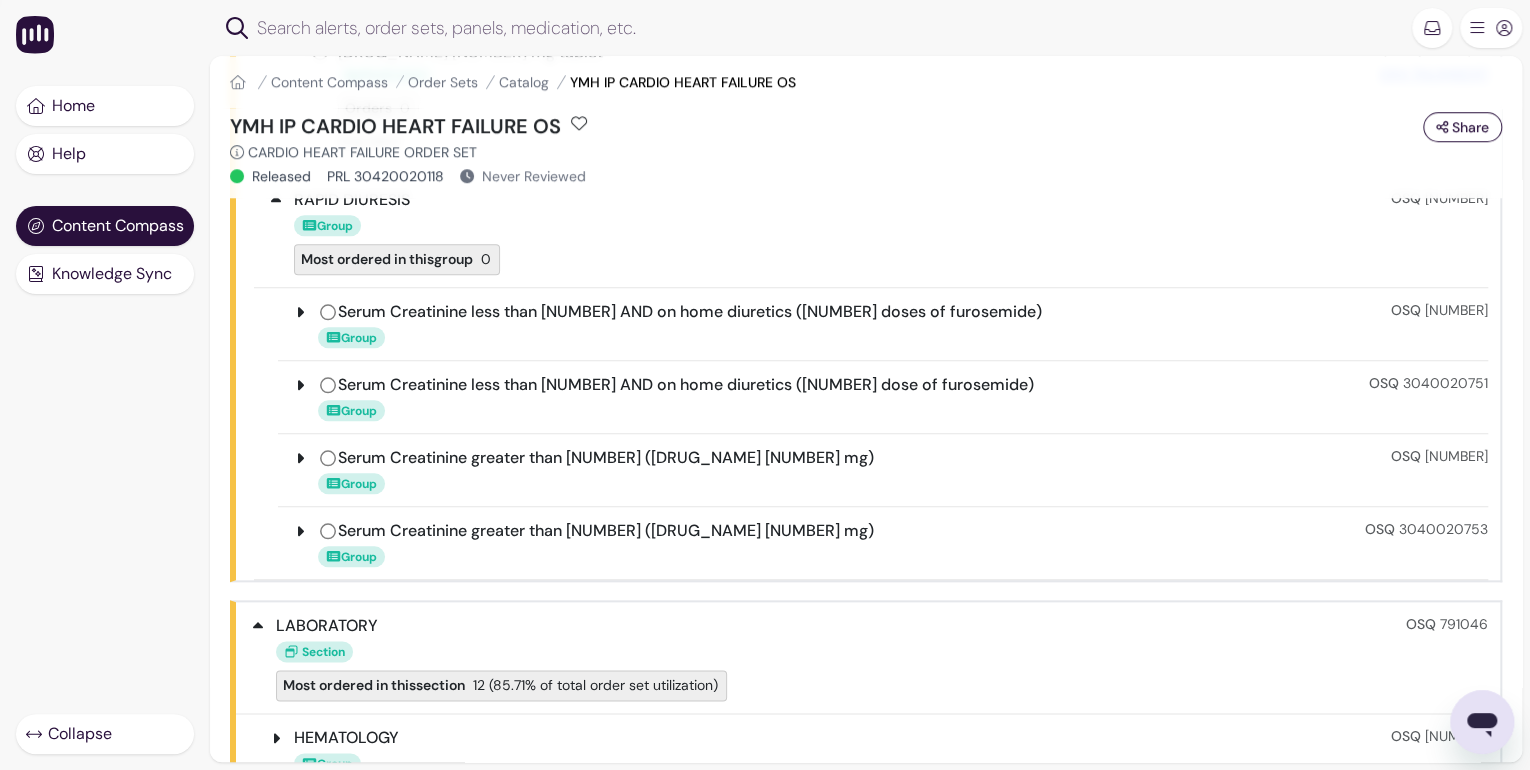 click 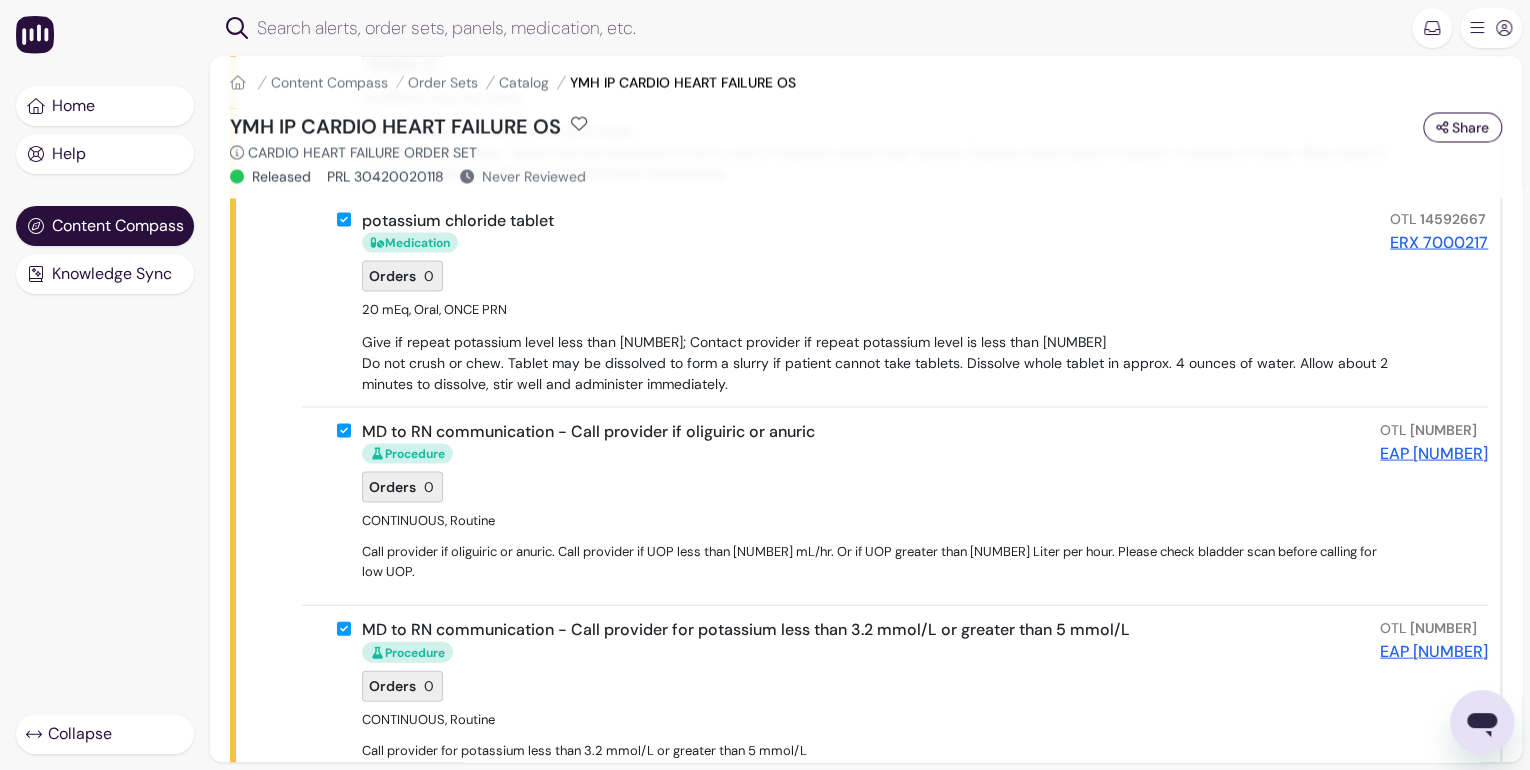 scroll, scrollTop: 13440, scrollLeft: 0, axis: vertical 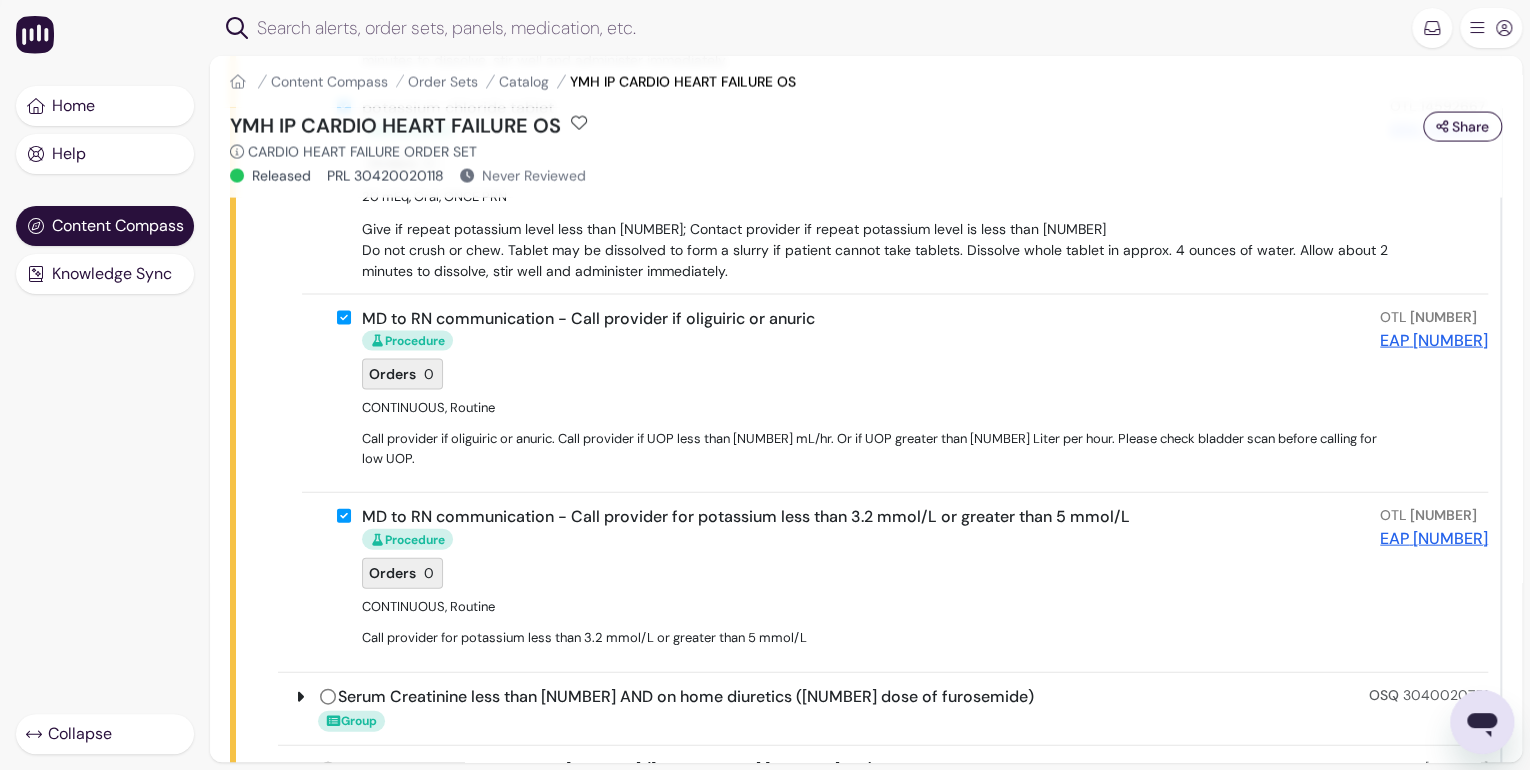 click 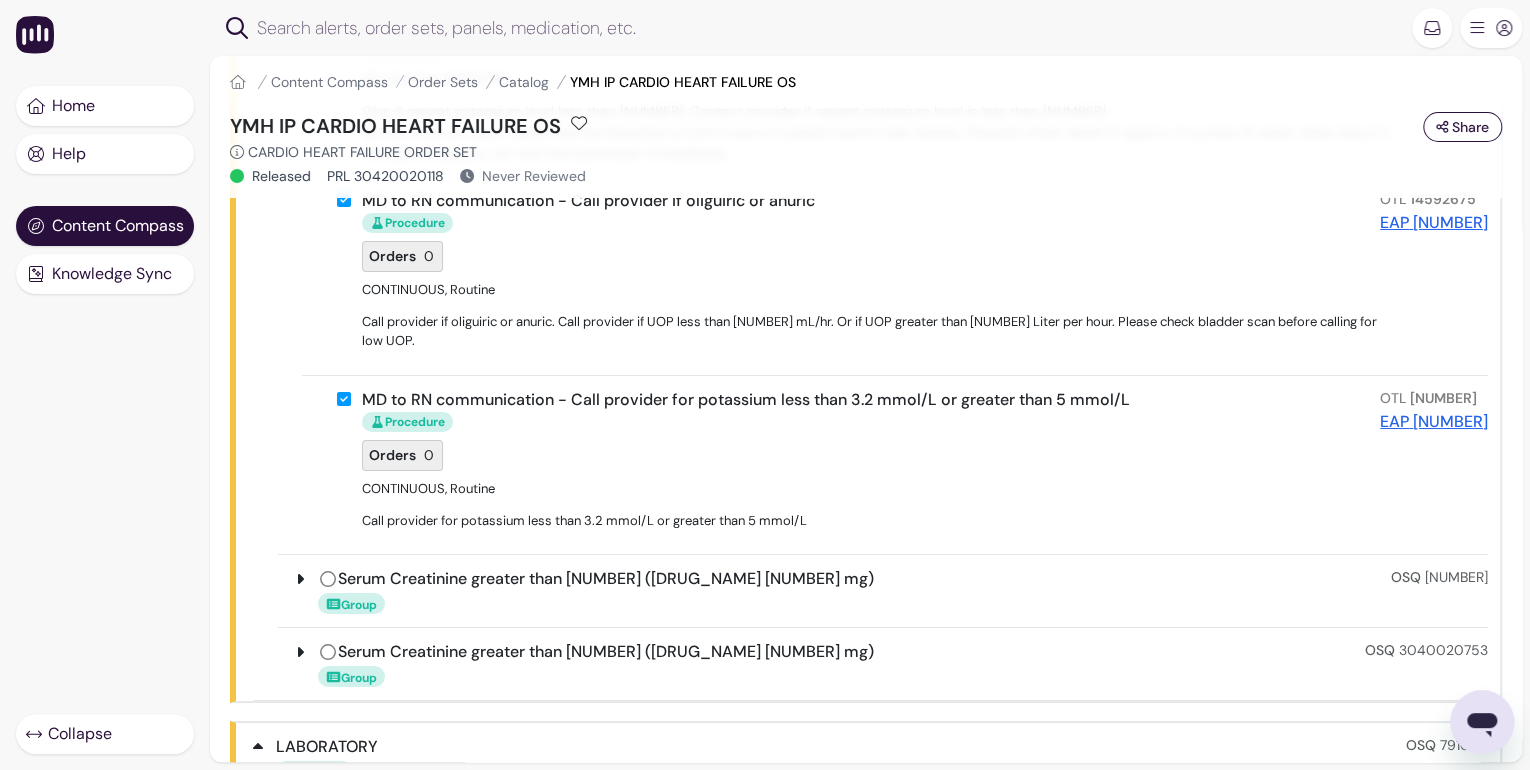 scroll, scrollTop: 15040, scrollLeft: 0, axis: vertical 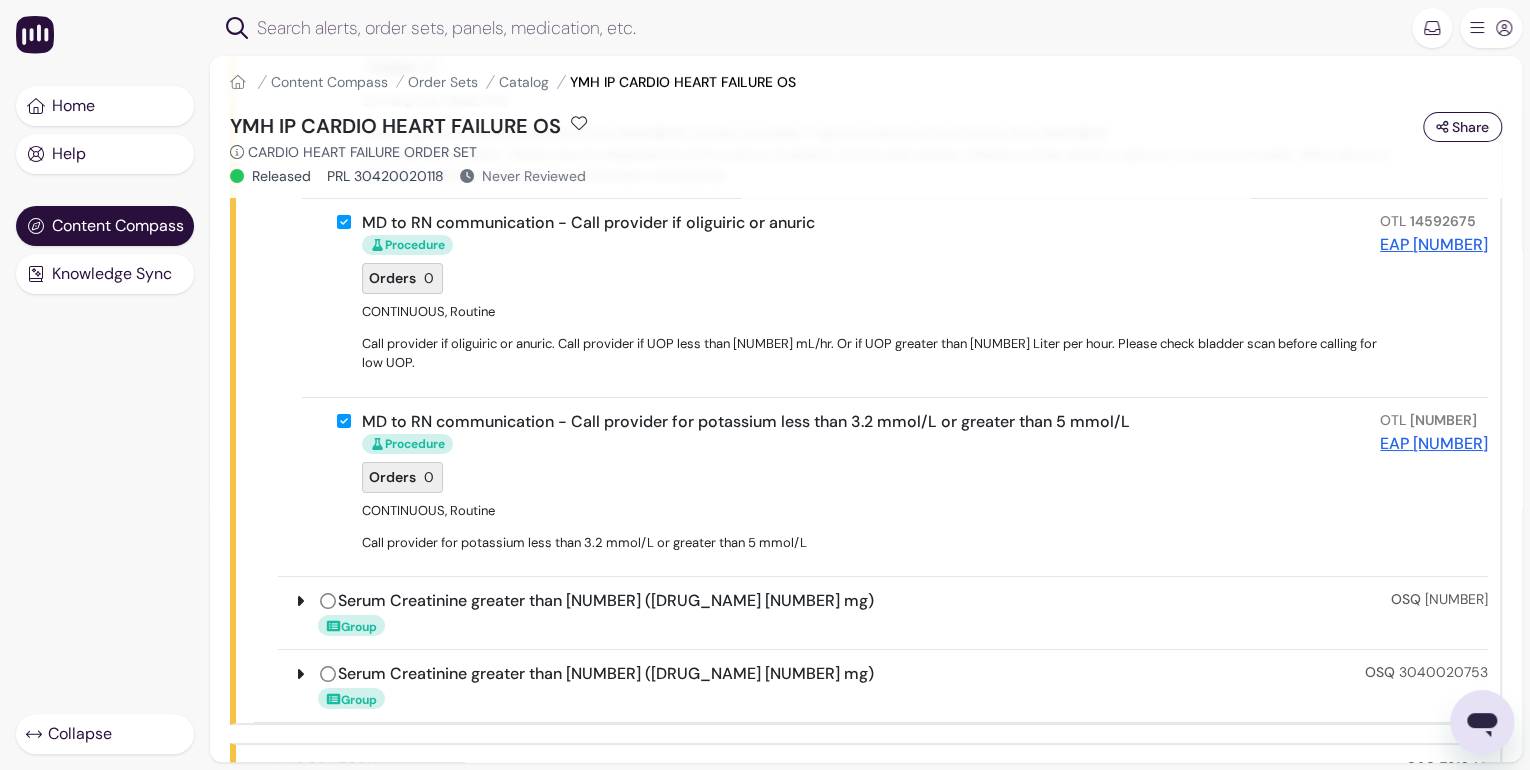 click 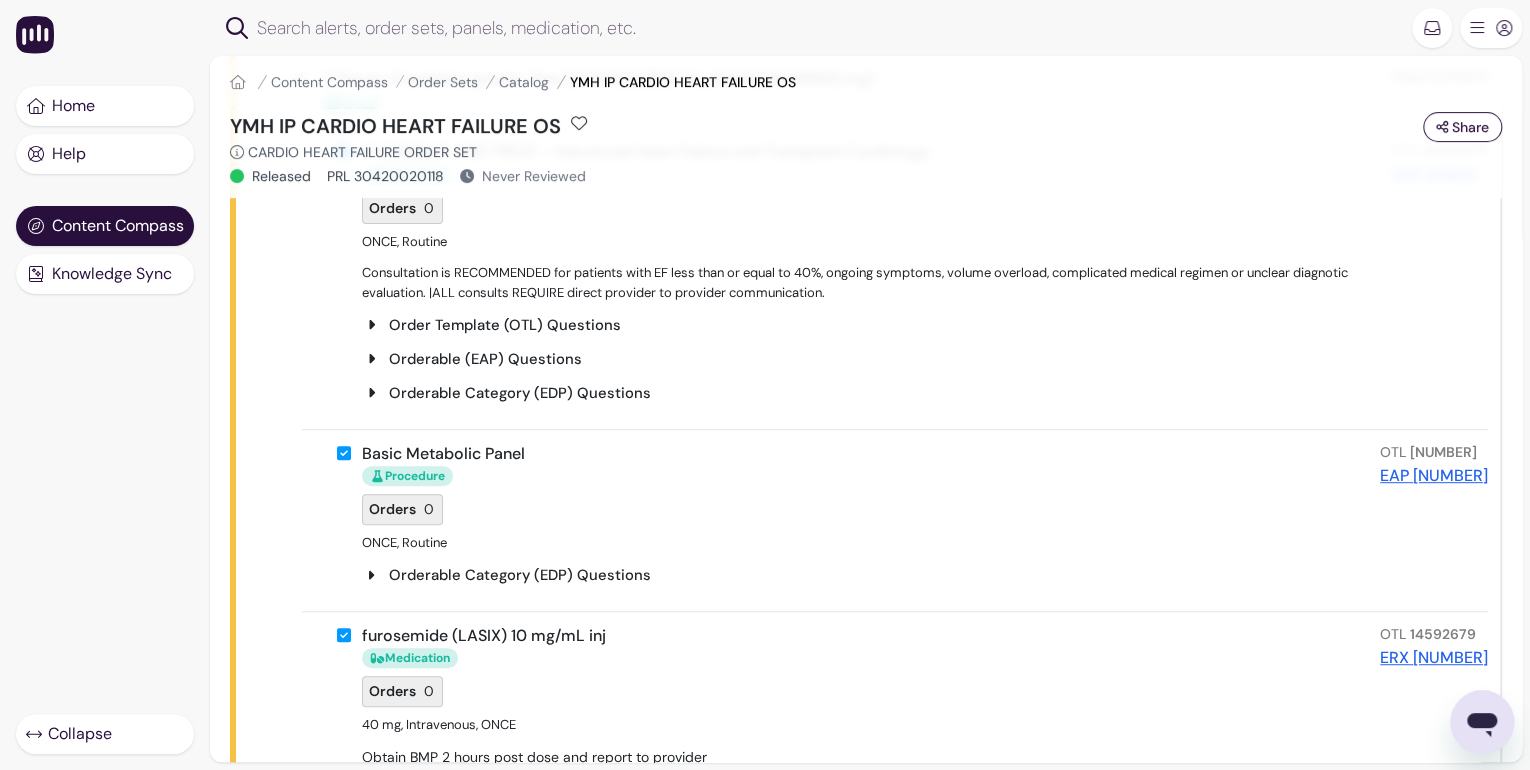 scroll, scrollTop: 15920, scrollLeft: 0, axis: vertical 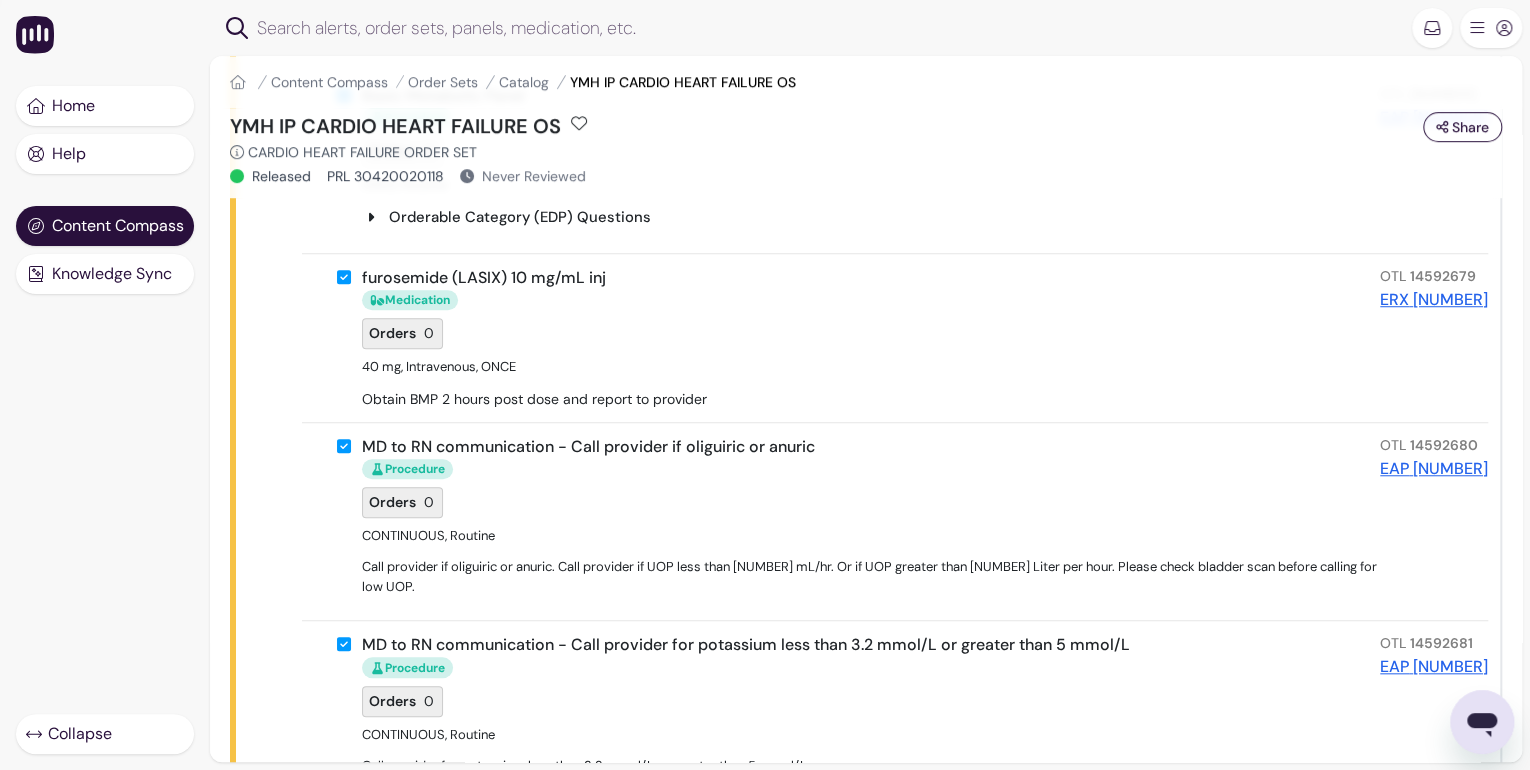 click 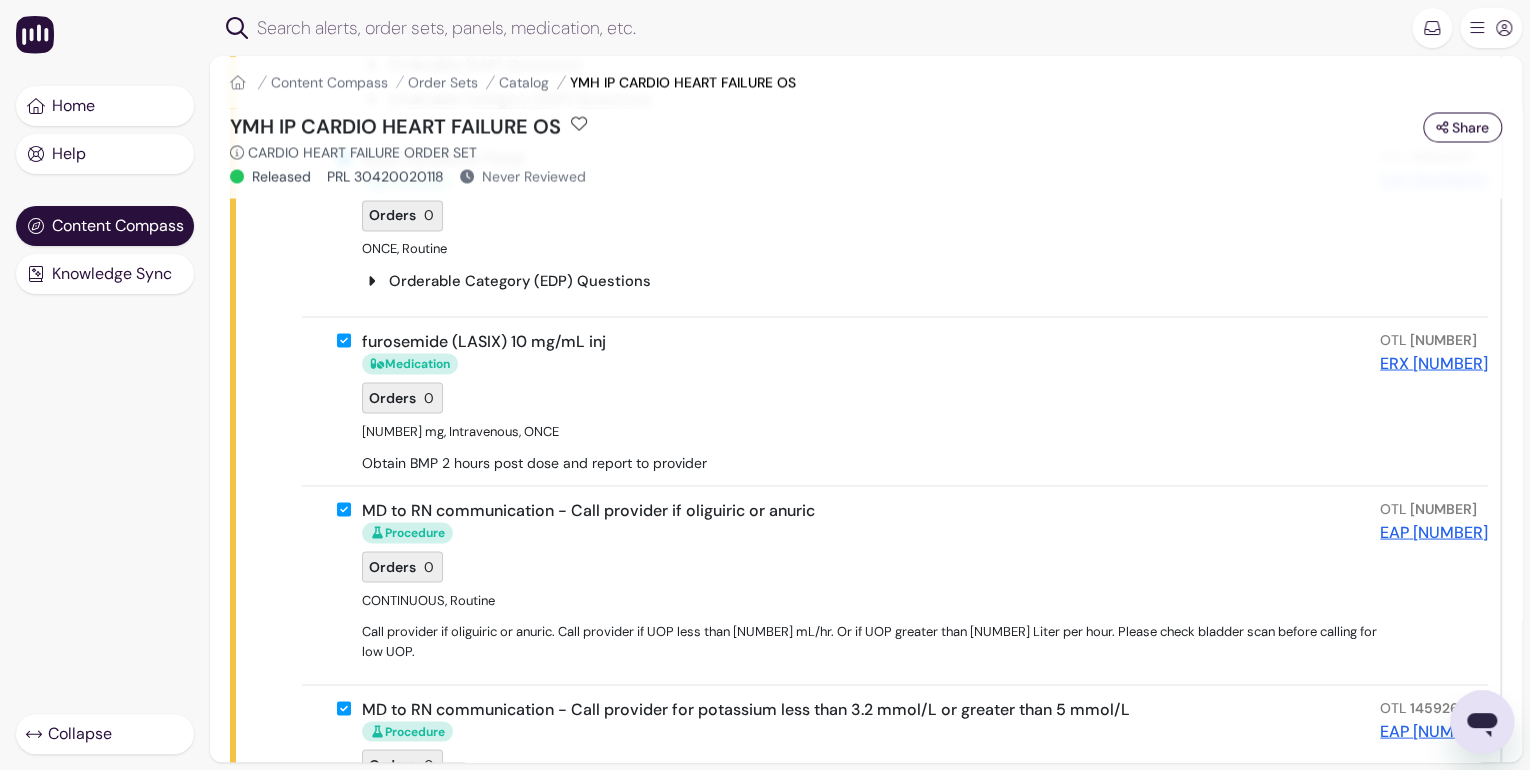 scroll, scrollTop: 17280, scrollLeft: 0, axis: vertical 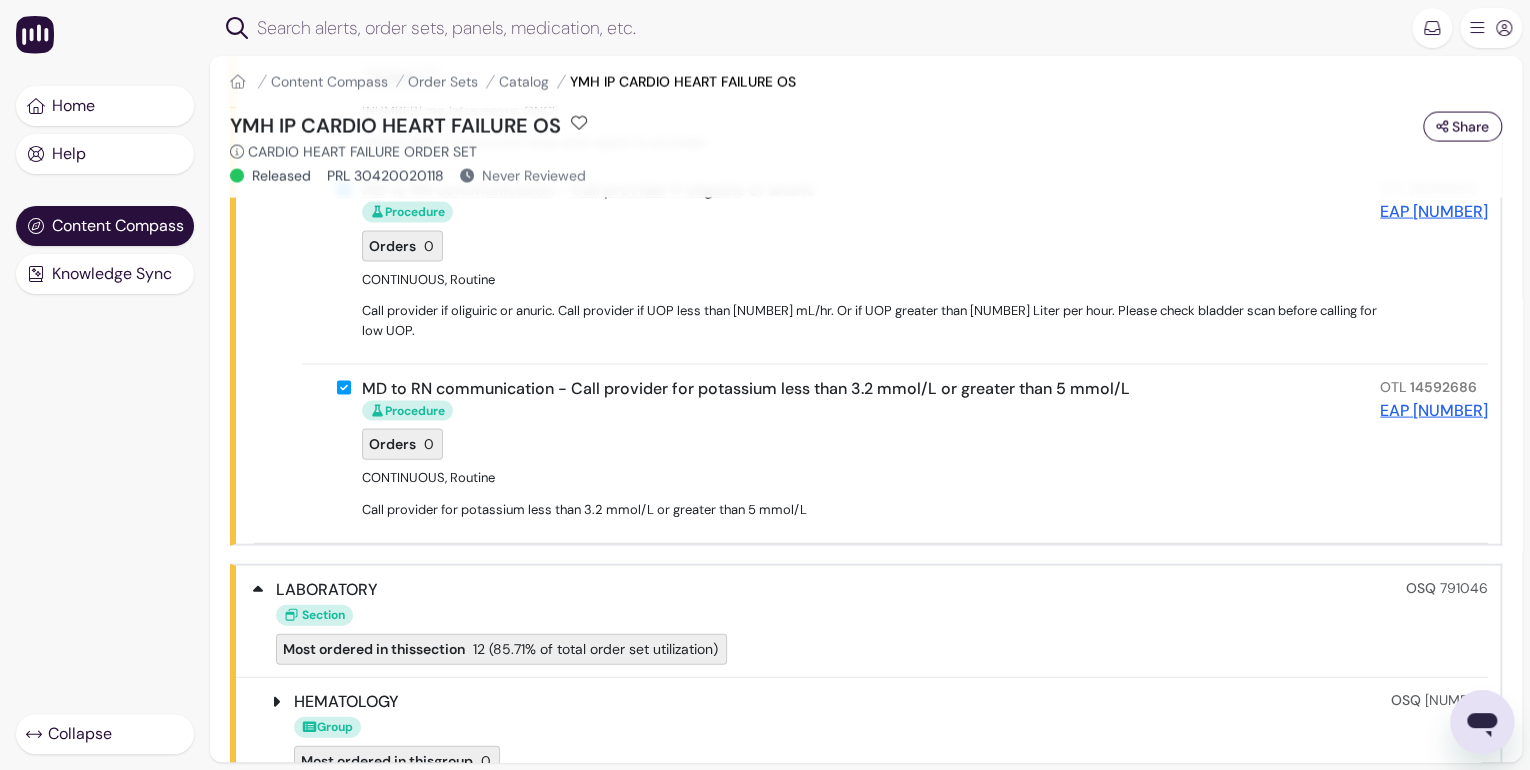 click 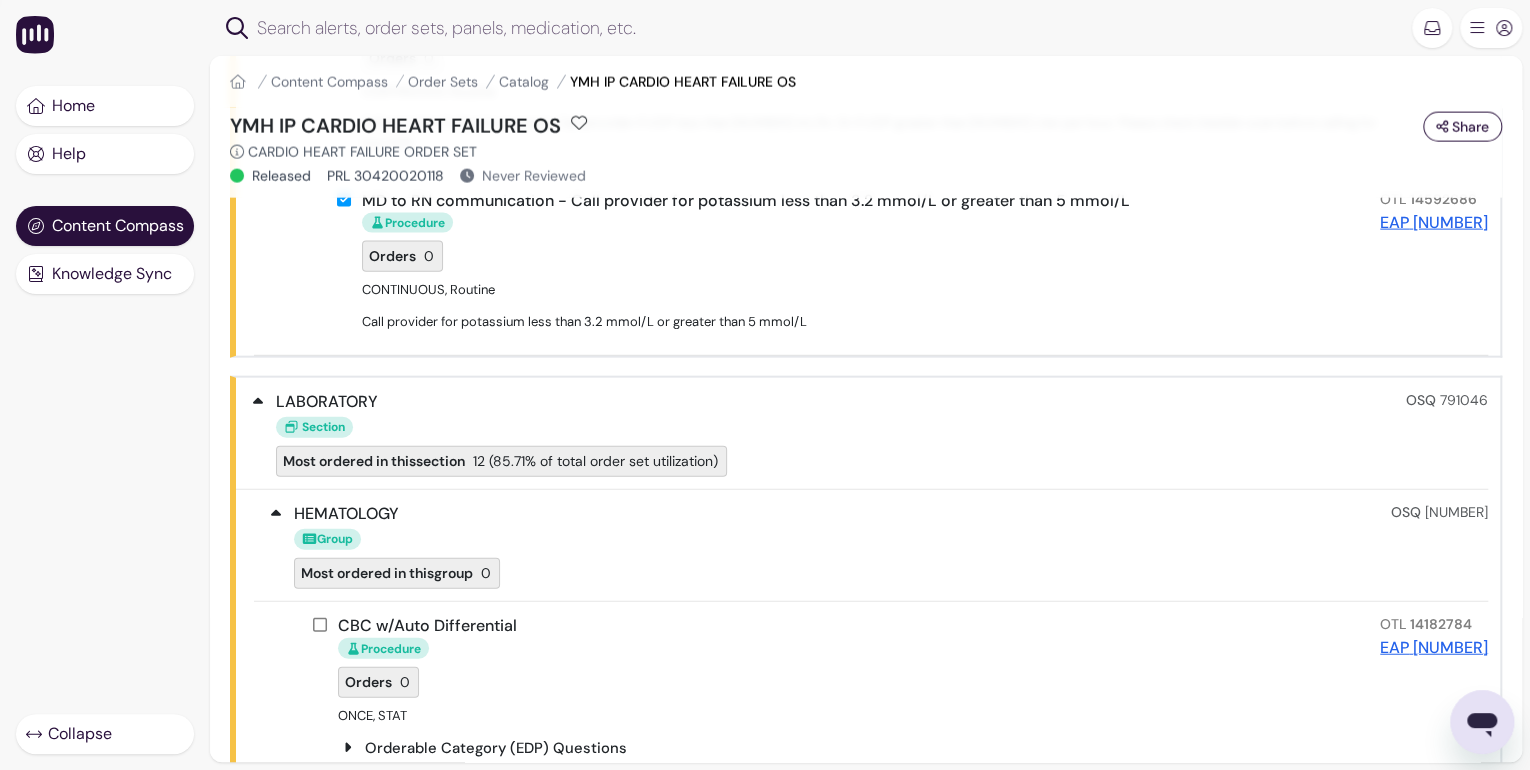 scroll, scrollTop: 17760, scrollLeft: 0, axis: vertical 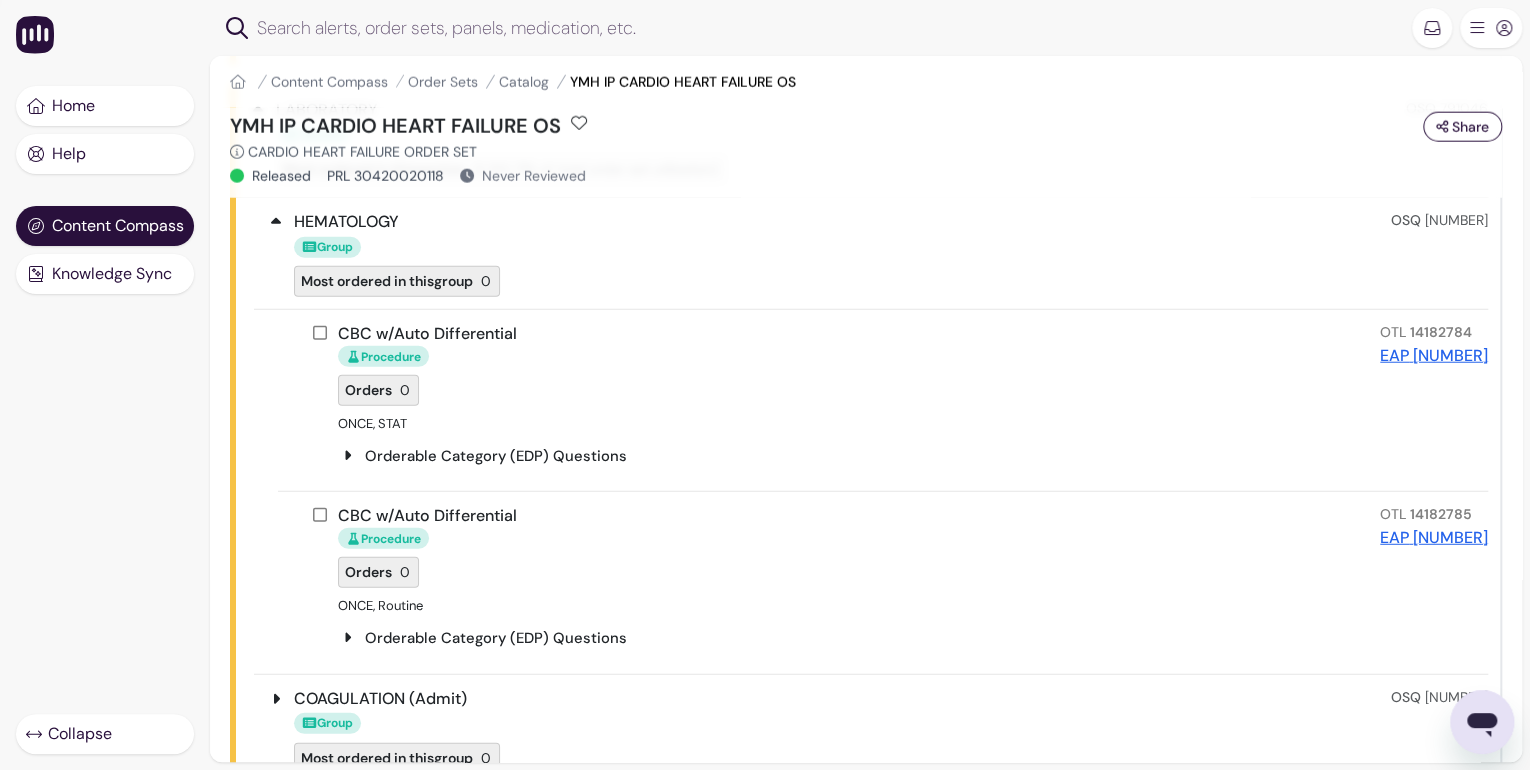 click 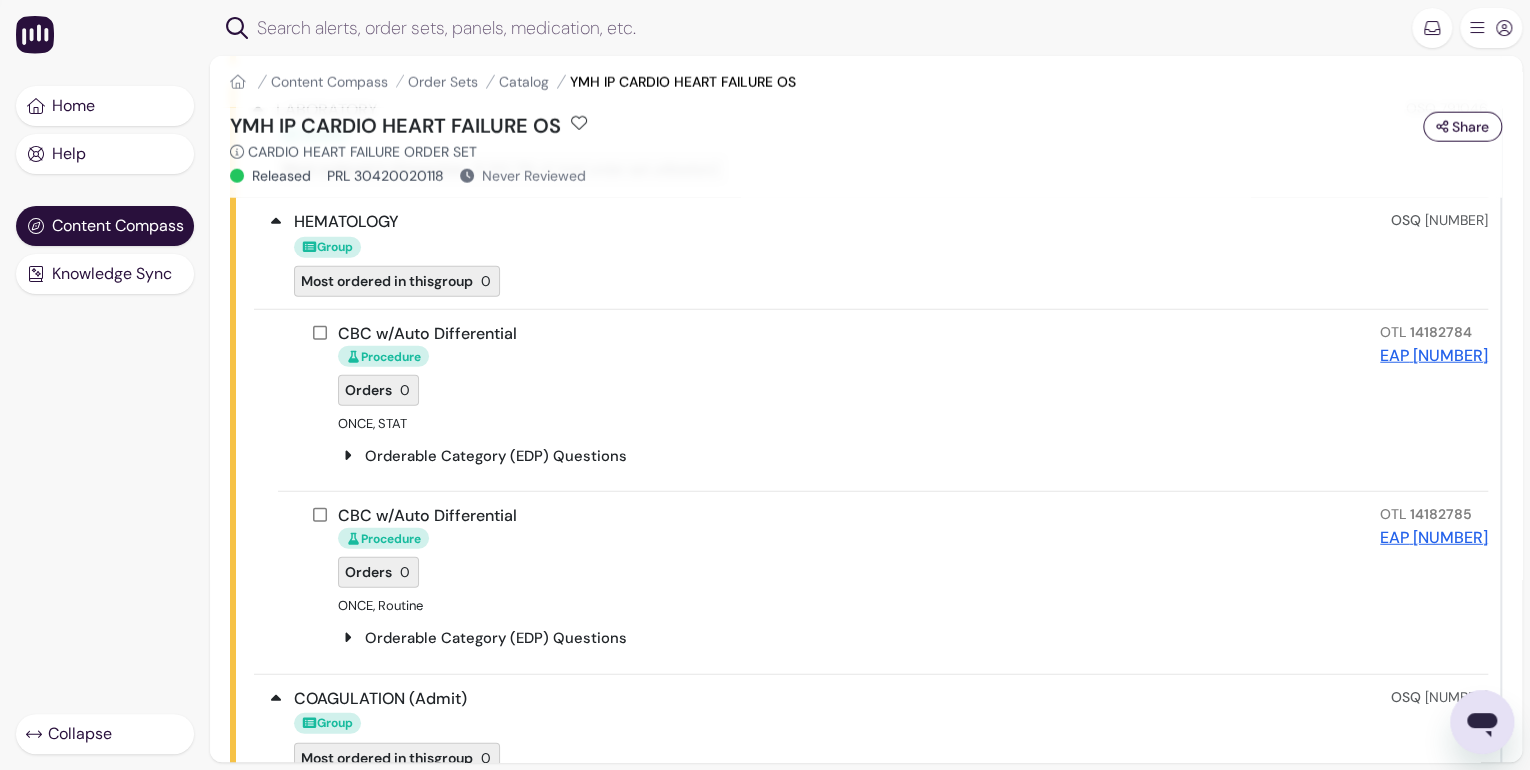scroll, scrollTop: 18240, scrollLeft: 0, axis: vertical 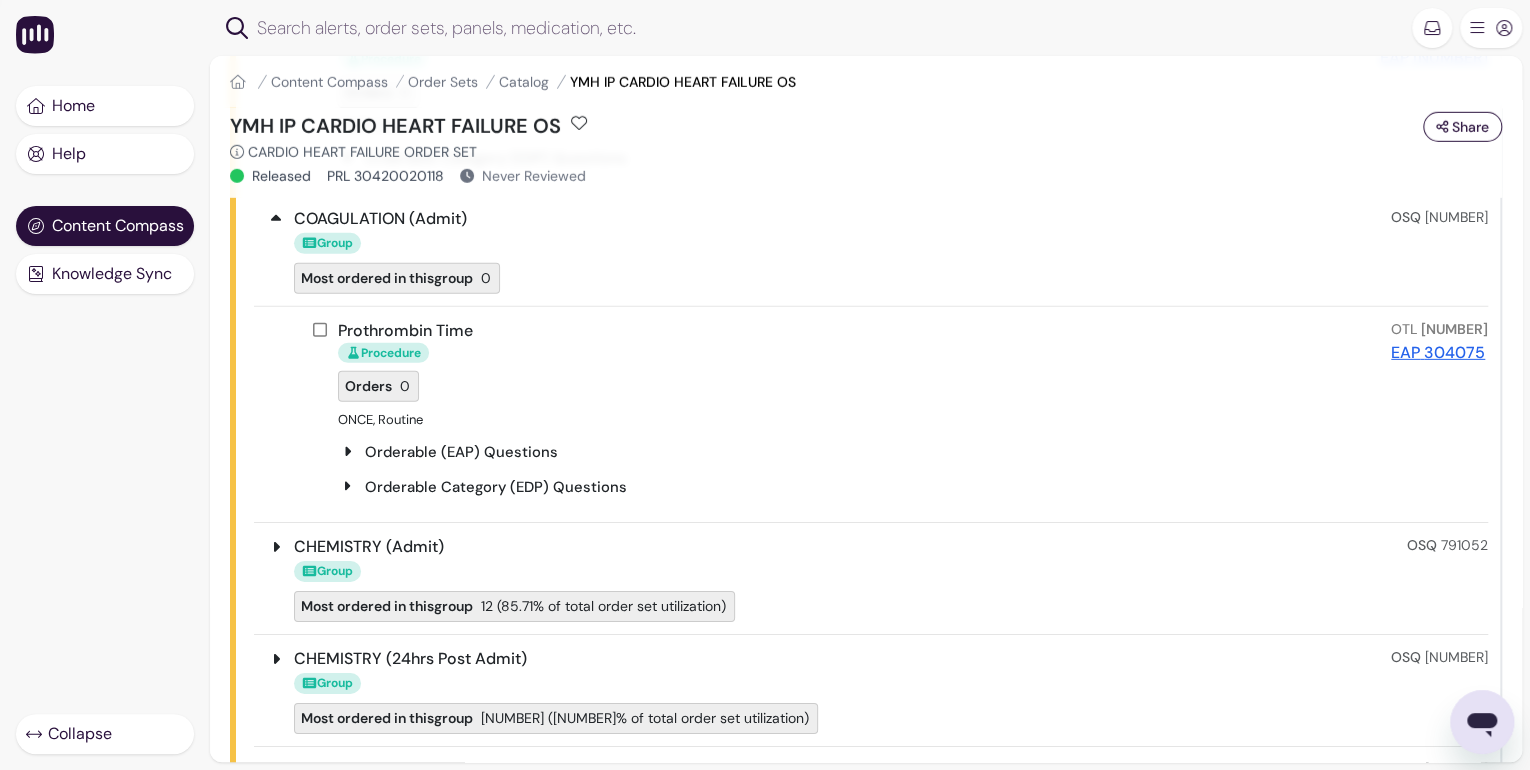click 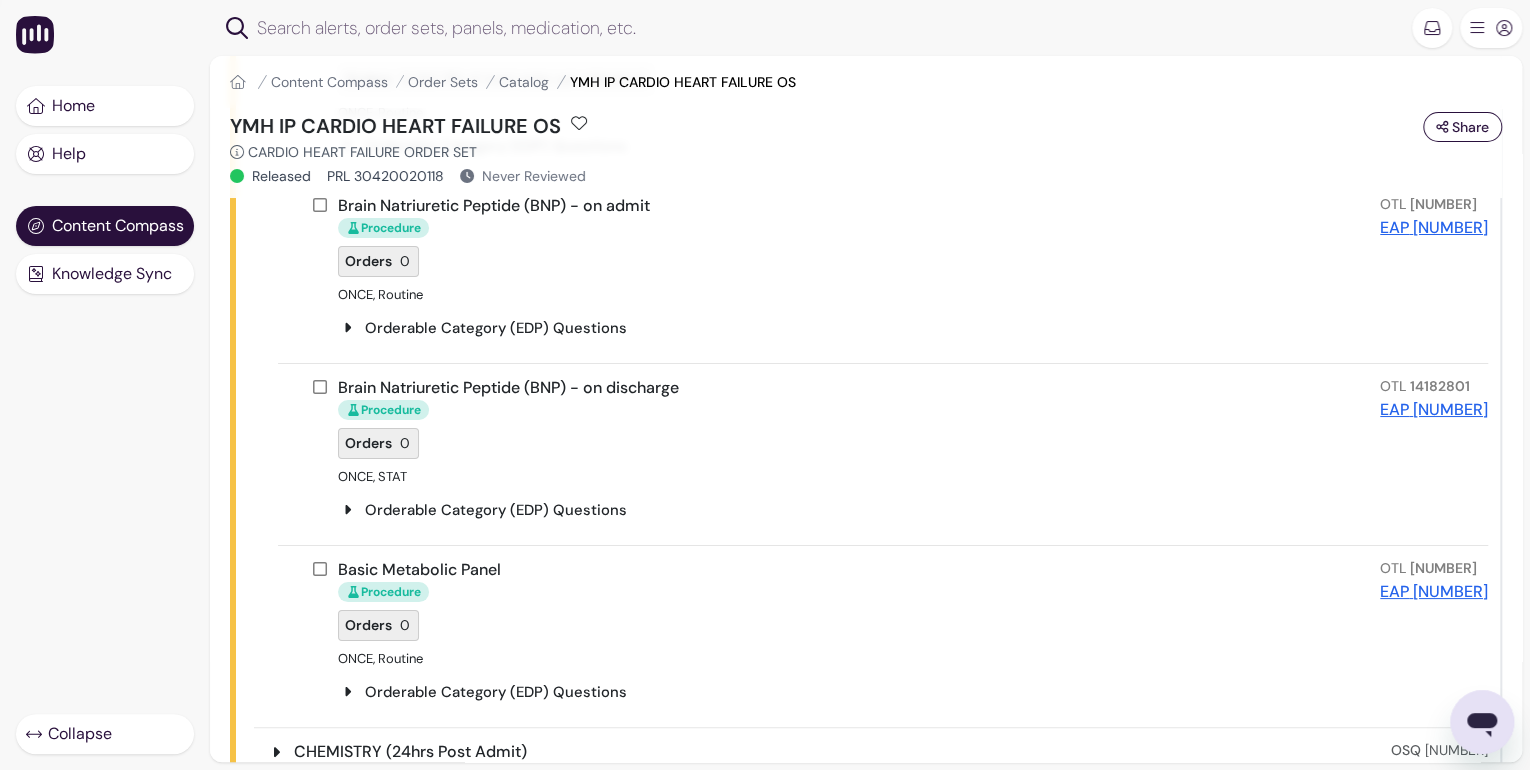 scroll, scrollTop: 18960, scrollLeft: 0, axis: vertical 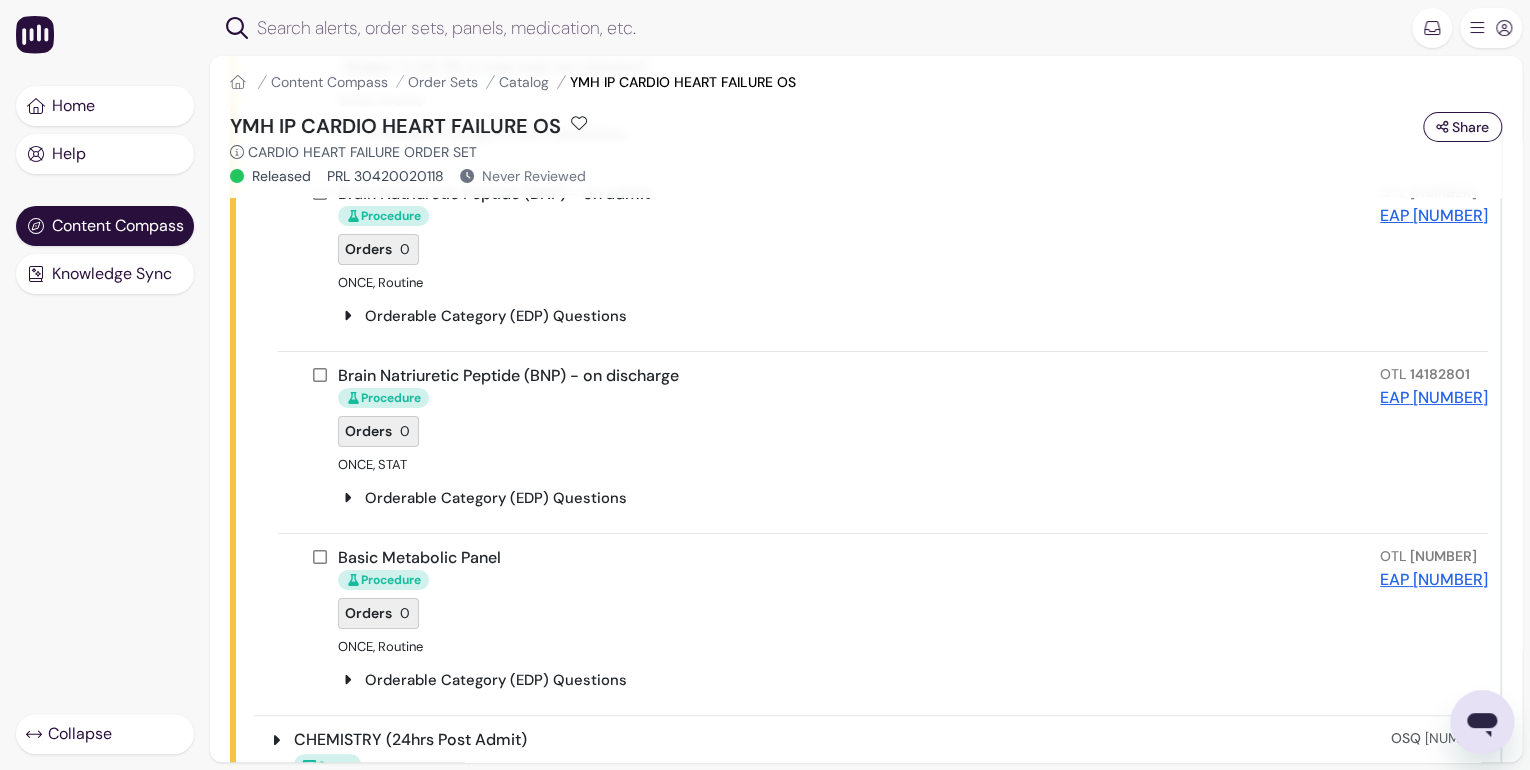 click 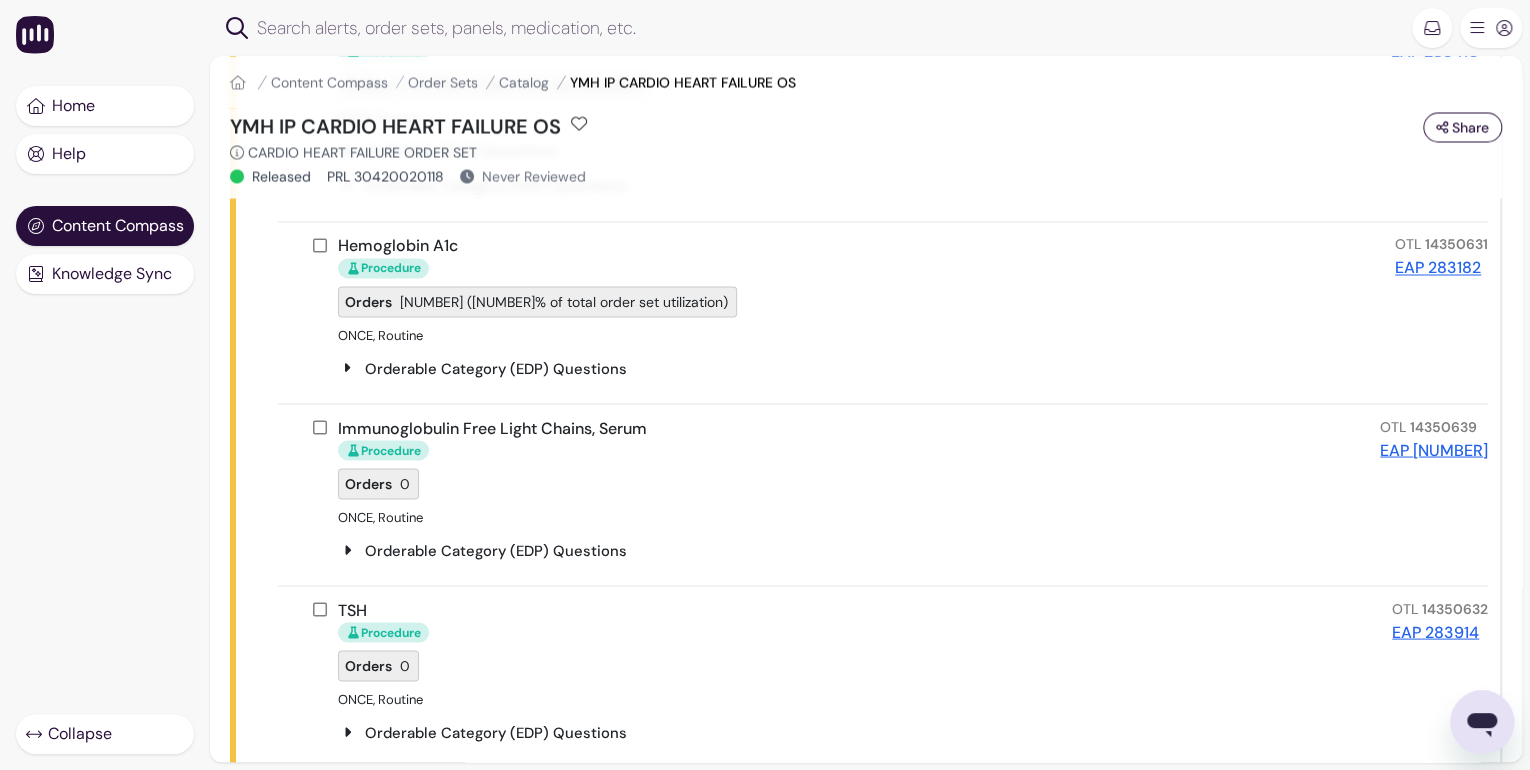 scroll, scrollTop: 20400, scrollLeft: 0, axis: vertical 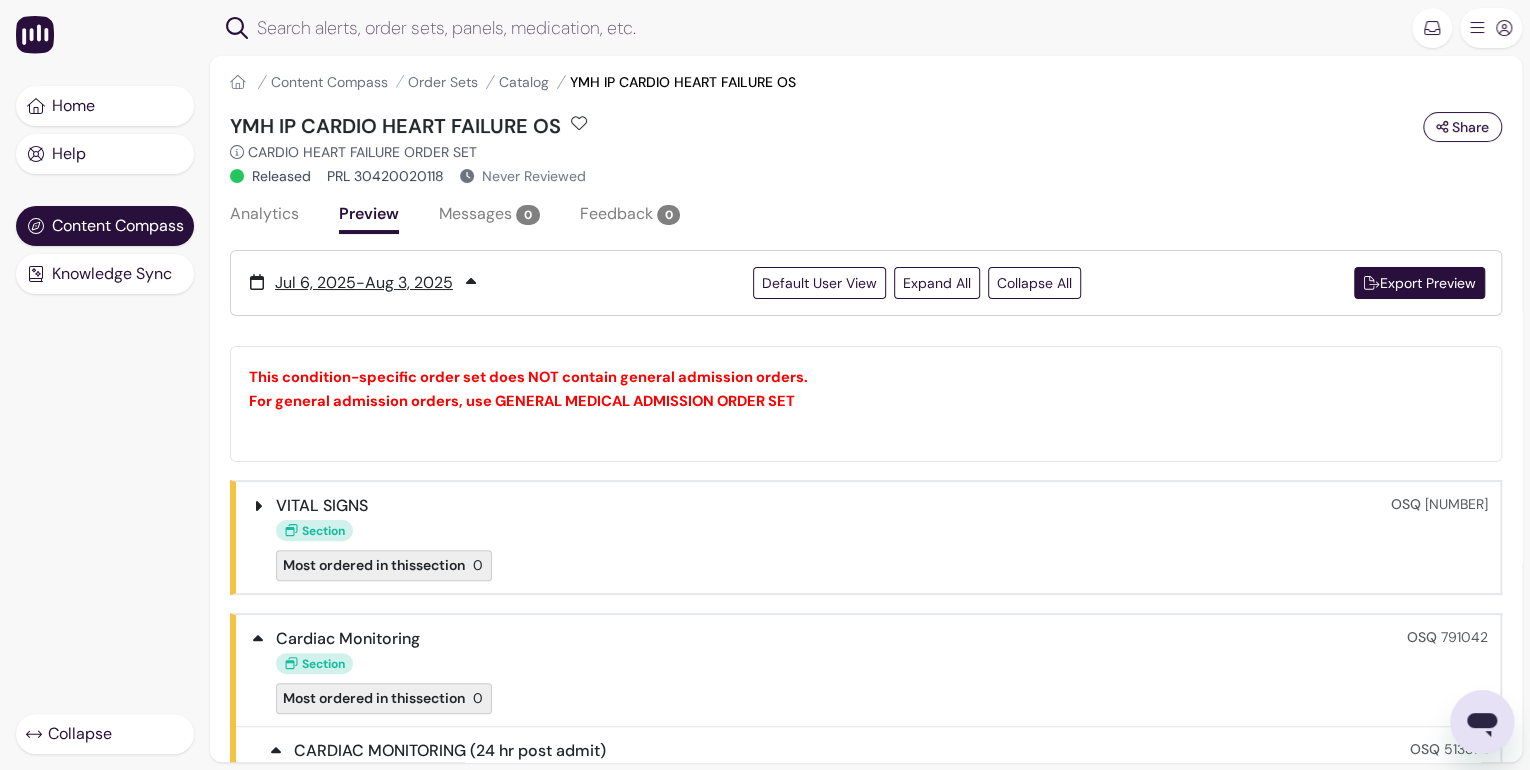 click on "Export Preview" at bounding box center [1420, 283] 